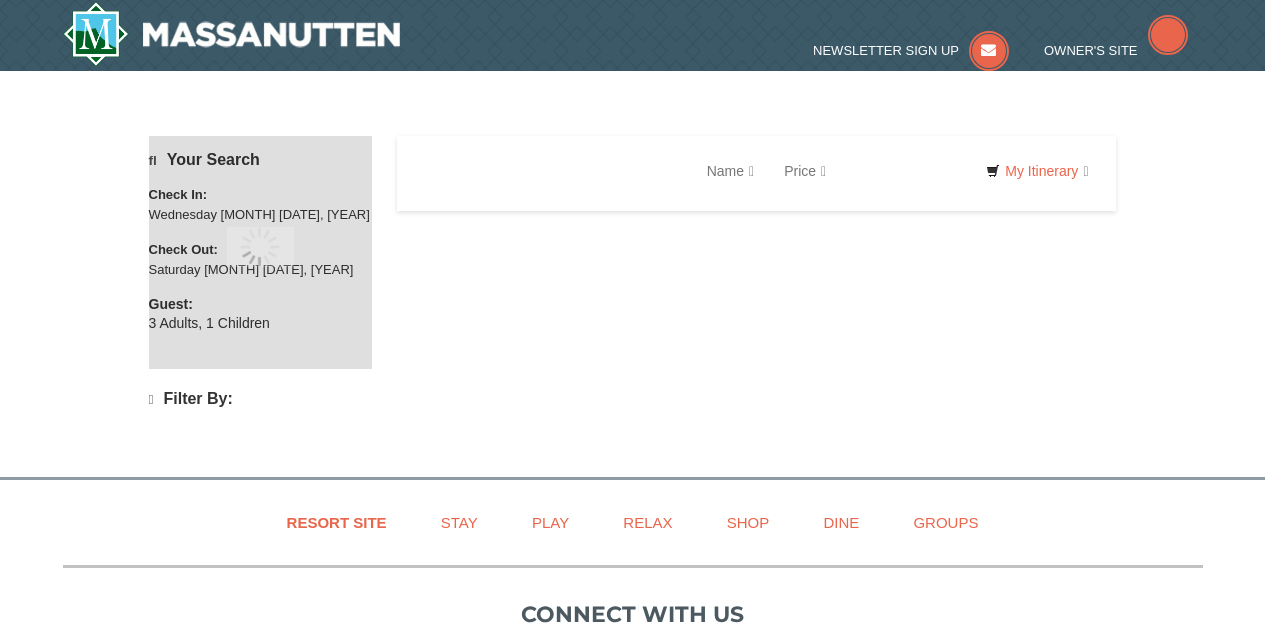 scroll, scrollTop: 0, scrollLeft: 0, axis: both 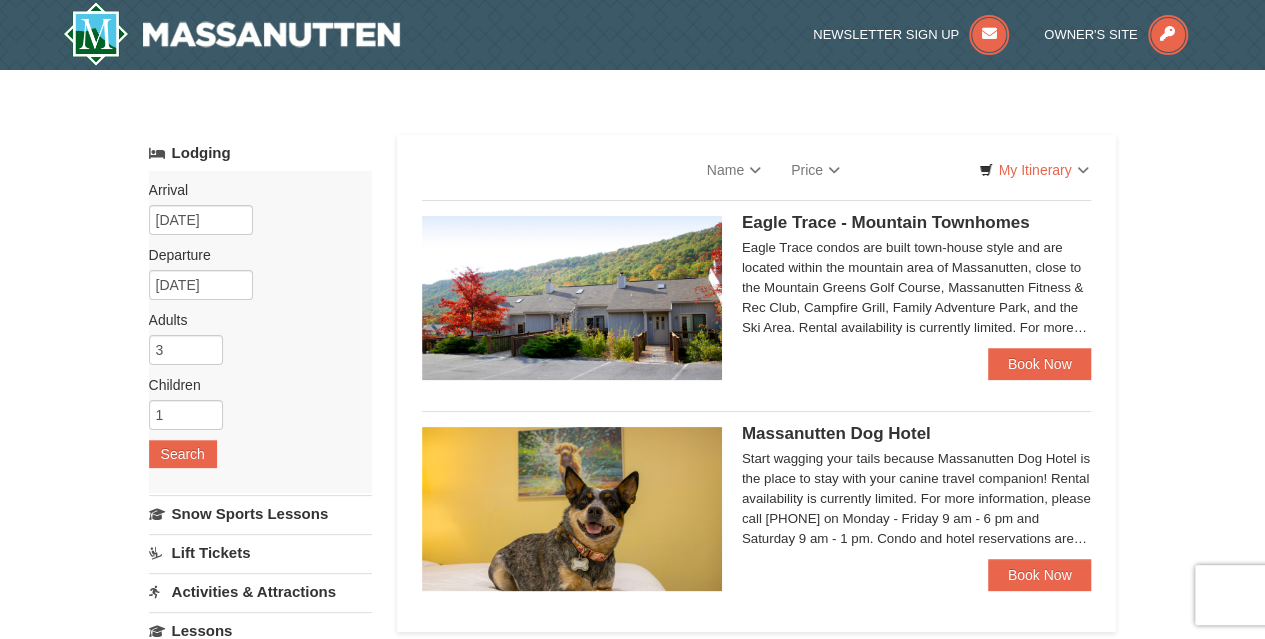 select on "8" 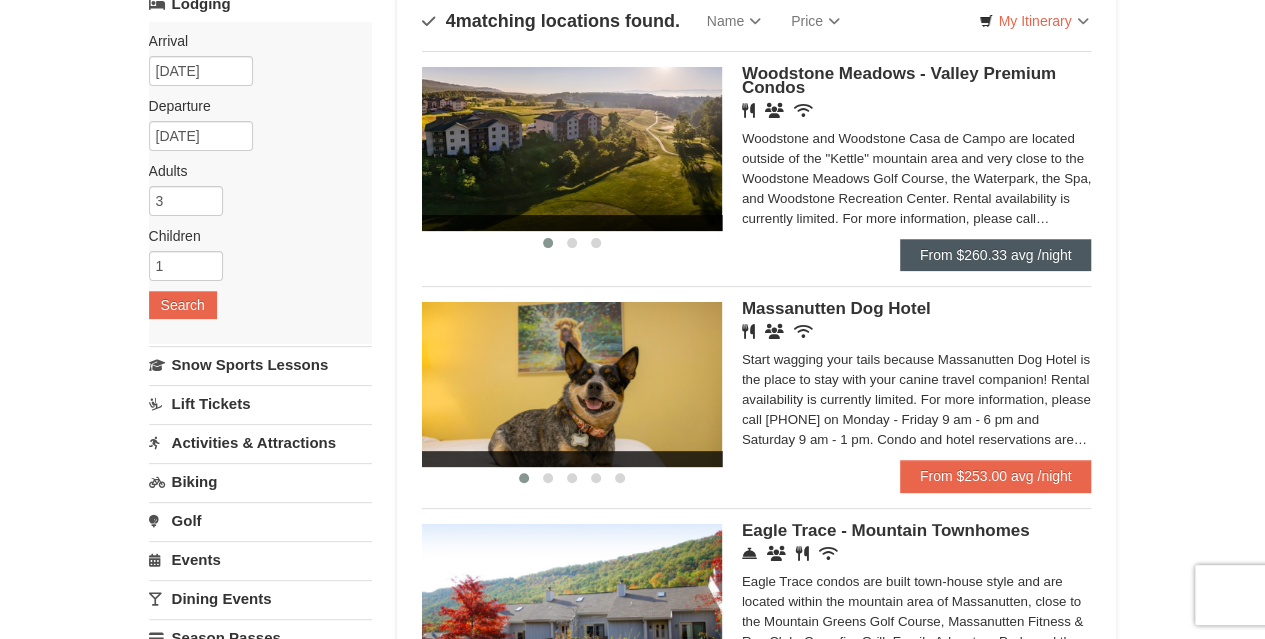 scroll, scrollTop: 148, scrollLeft: 0, axis: vertical 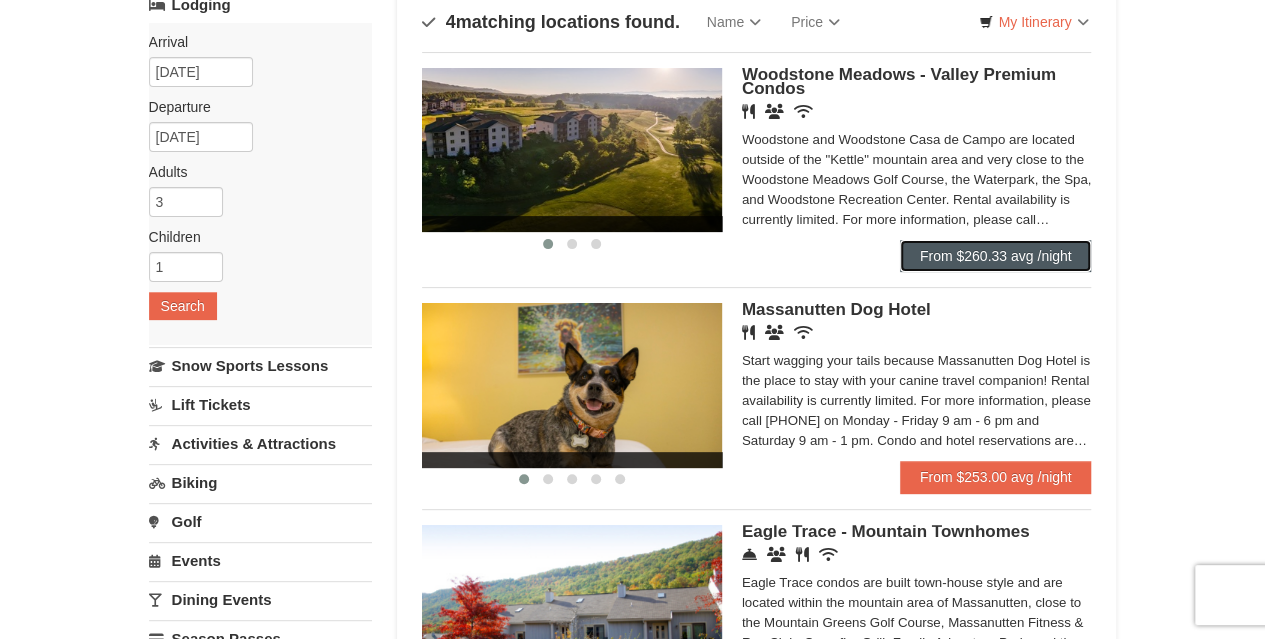 click on "From $260.33 avg /night" at bounding box center [996, 256] 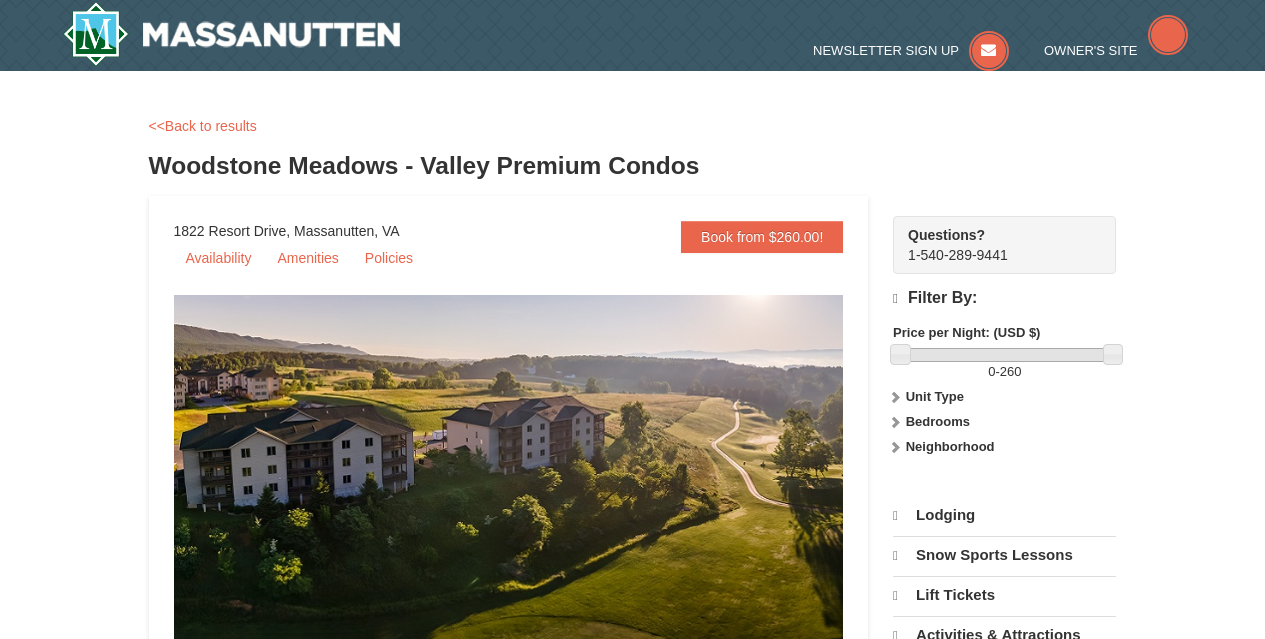 scroll, scrollTop: 0, scrollLeft: 0, axis: both 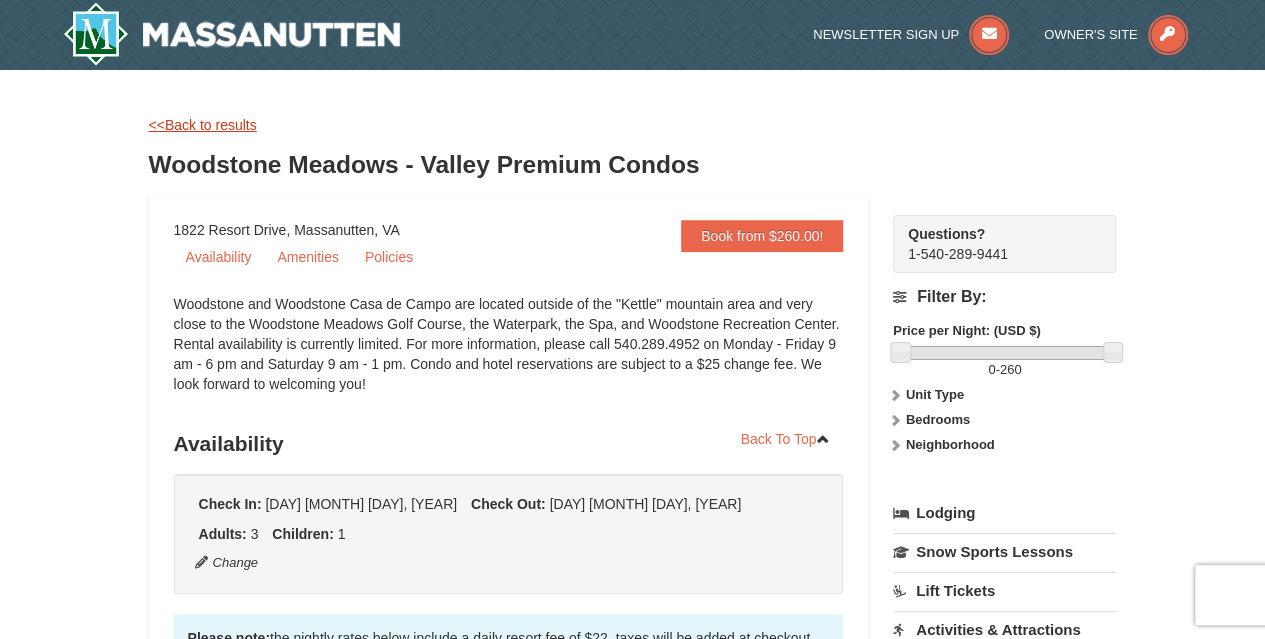 click on "<<Back to results" at bounding box center [203, 125] 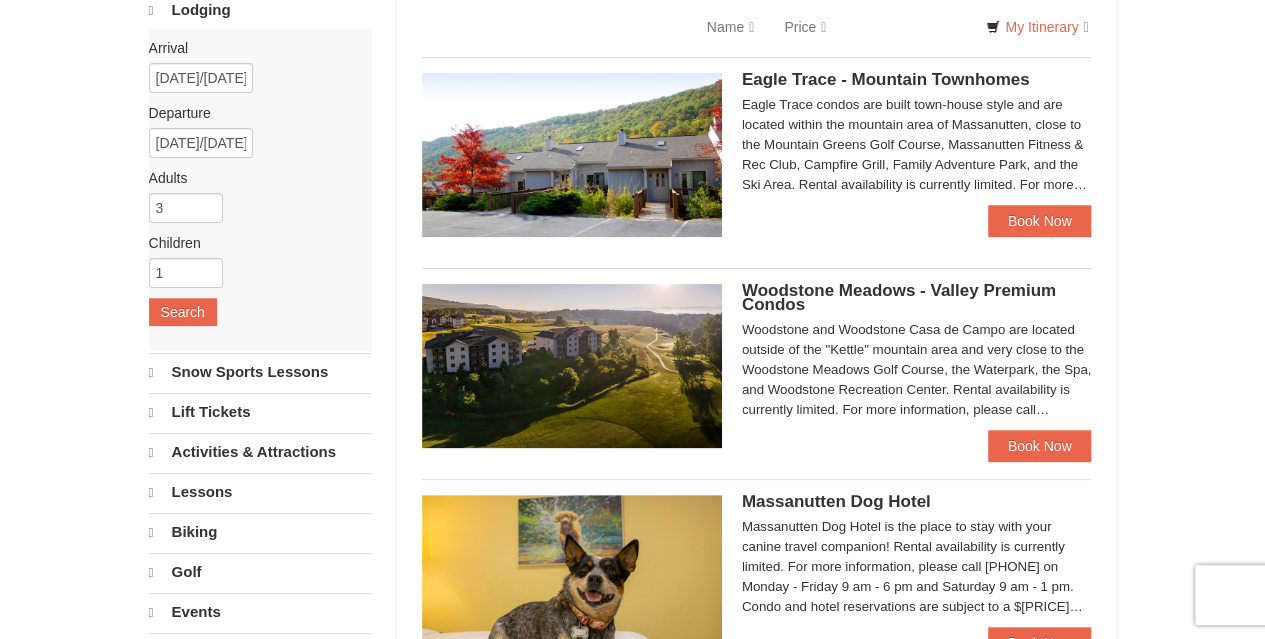 select on "8" 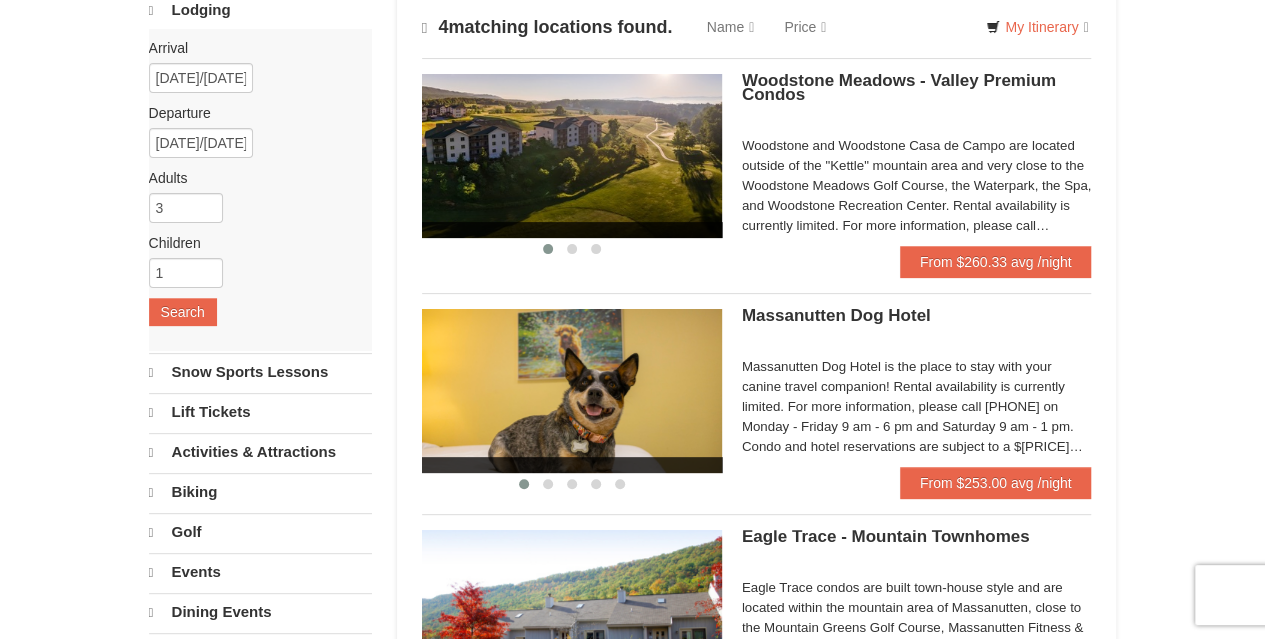 scroll, scrollTop: 144, scrollLeft: 0, axis: vertical 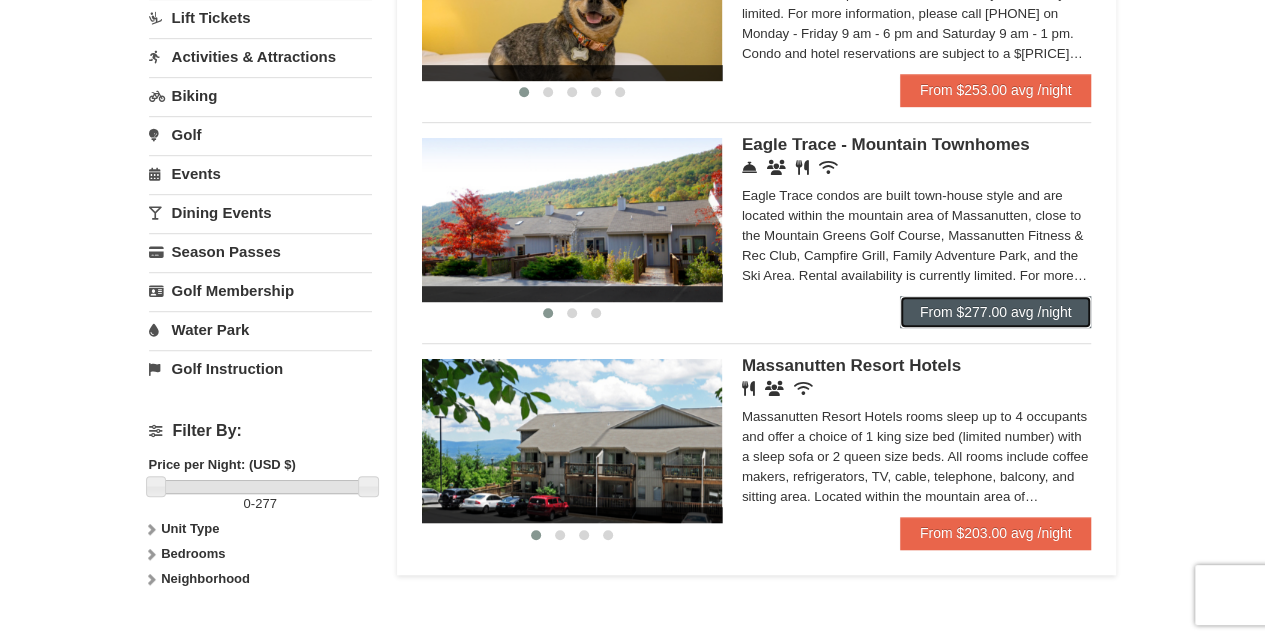 click on "From $277.00 avg /night" at bounding box center [996, 312] 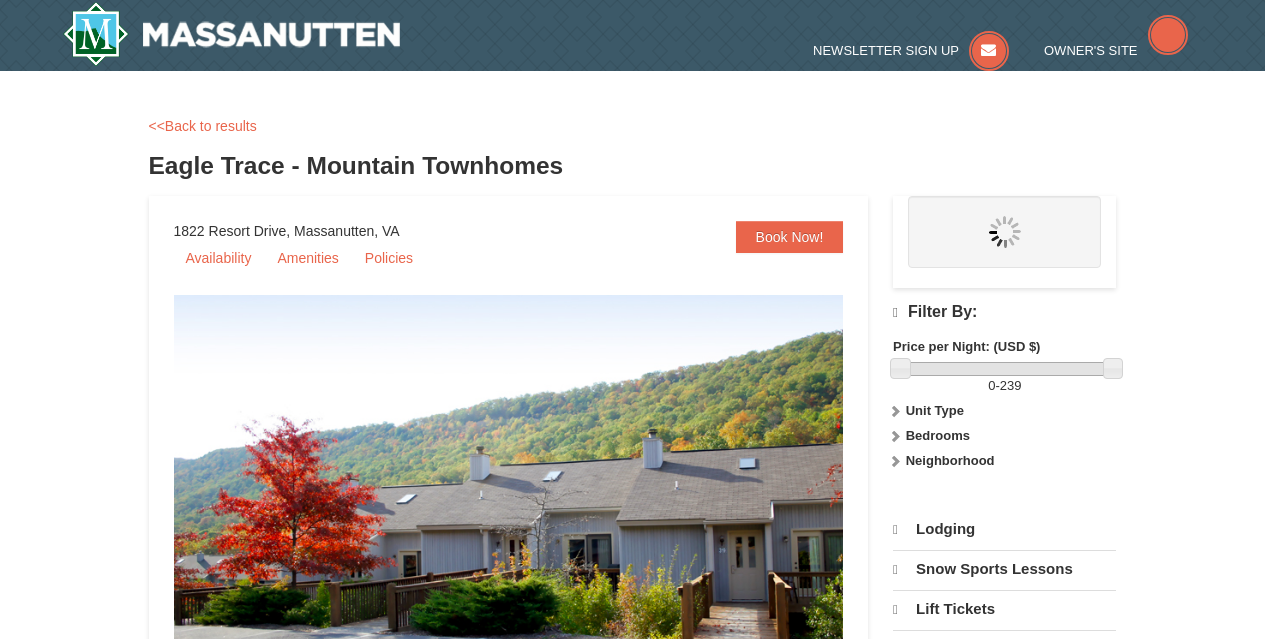 scroll, scrollTop: 0, scrollLeft: 0, axis: both 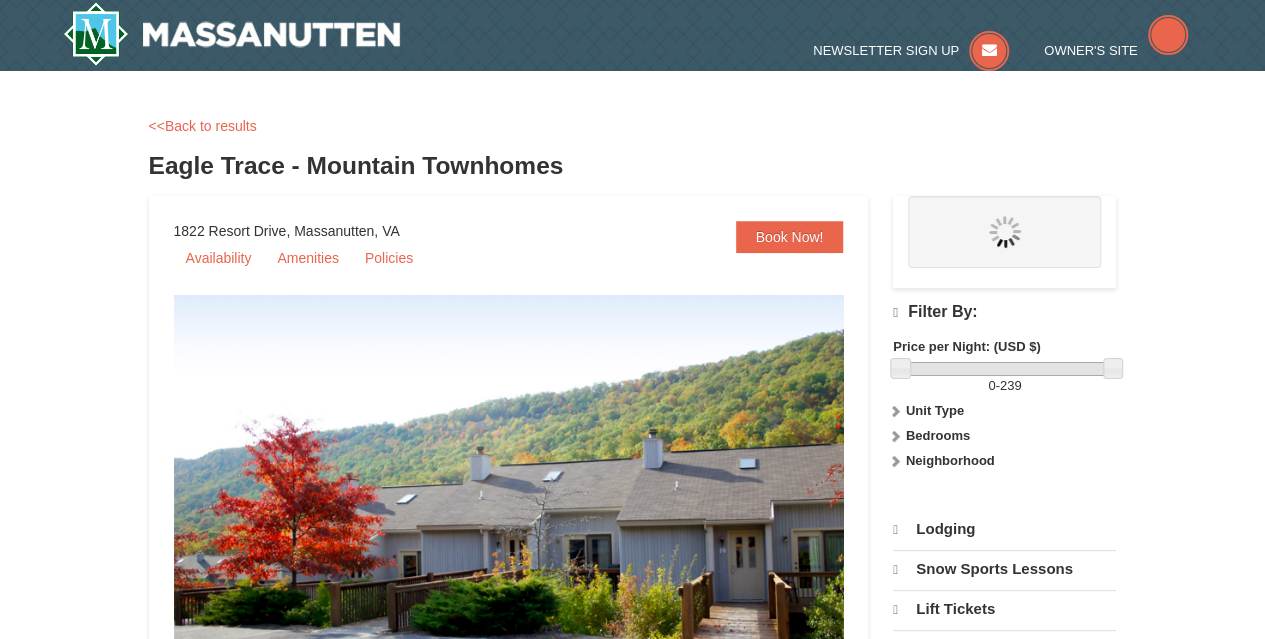 select on "8" 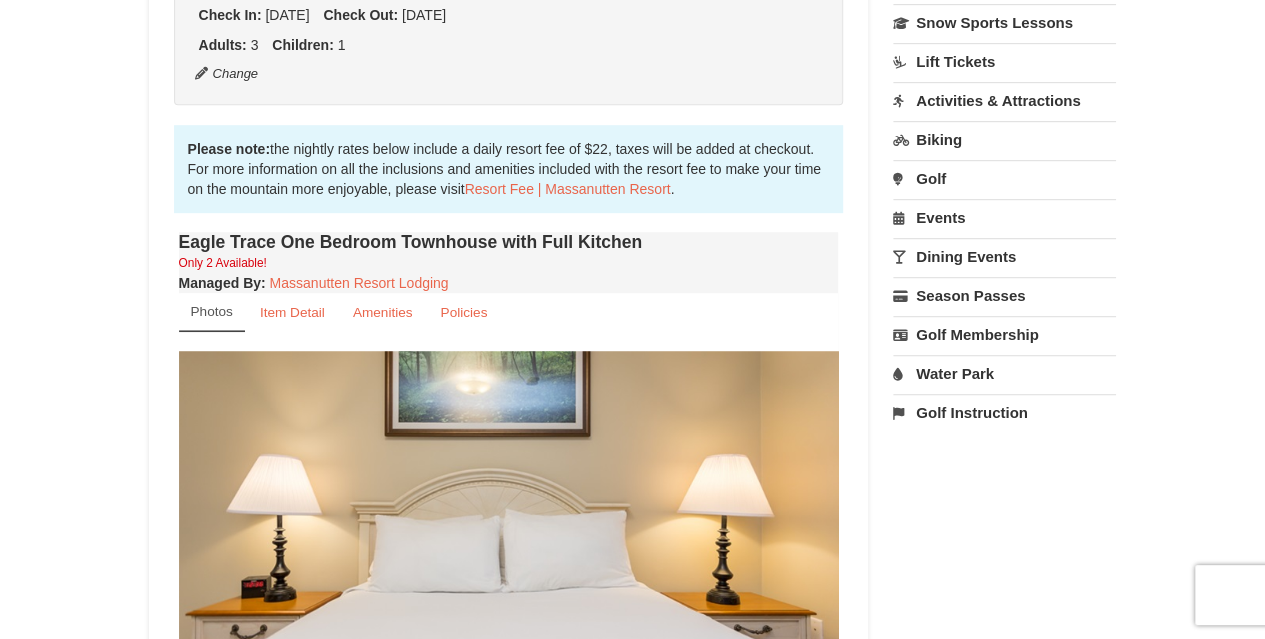 scroll, scrollTop: 530, scrollLeft: 0, axis: vertical 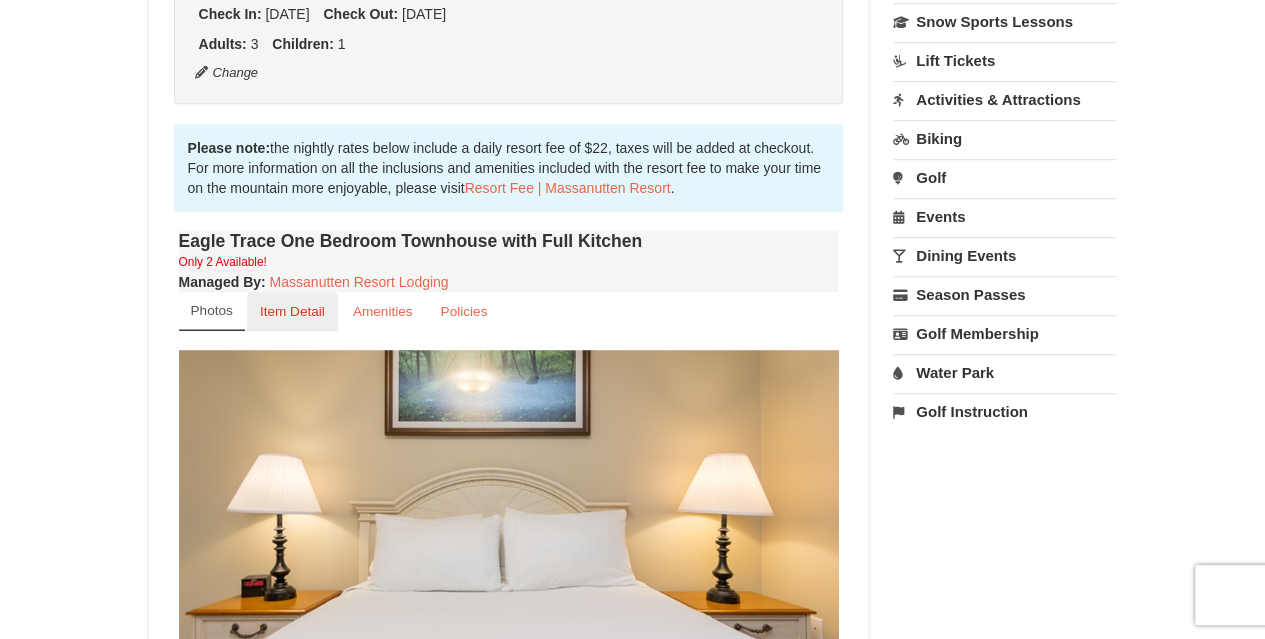 click on "Item Detail" at bounding box center [292, 311] 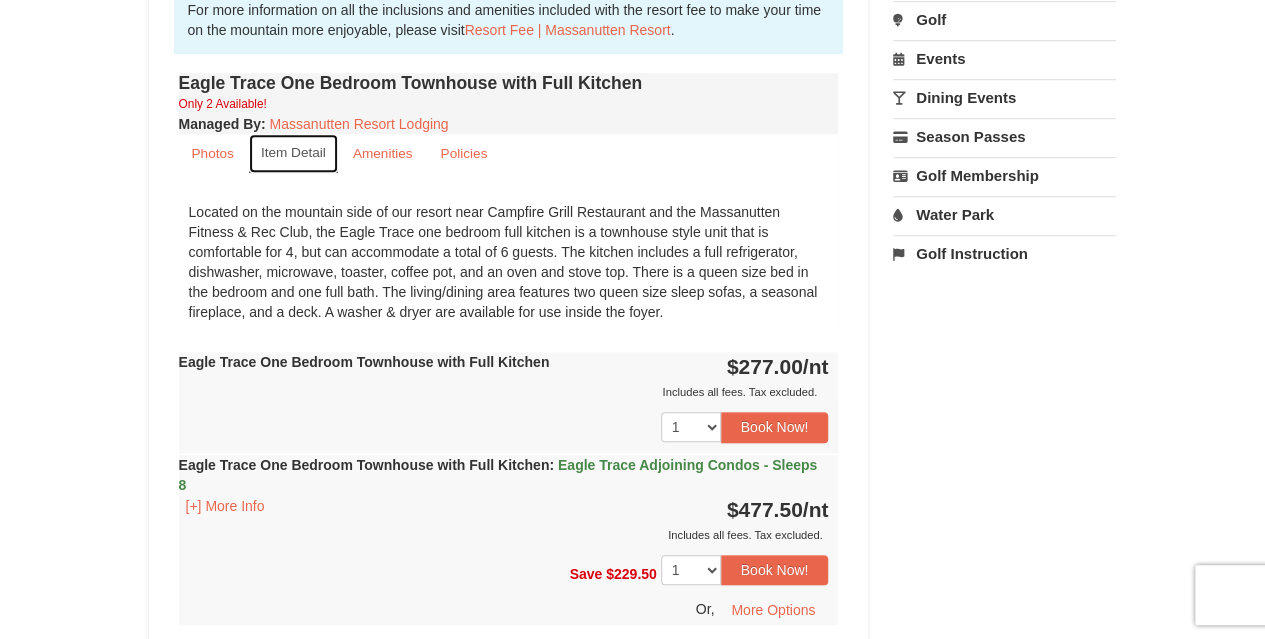 scroll, scrollTop: 735, scrollLeft: 0, axis: vertical 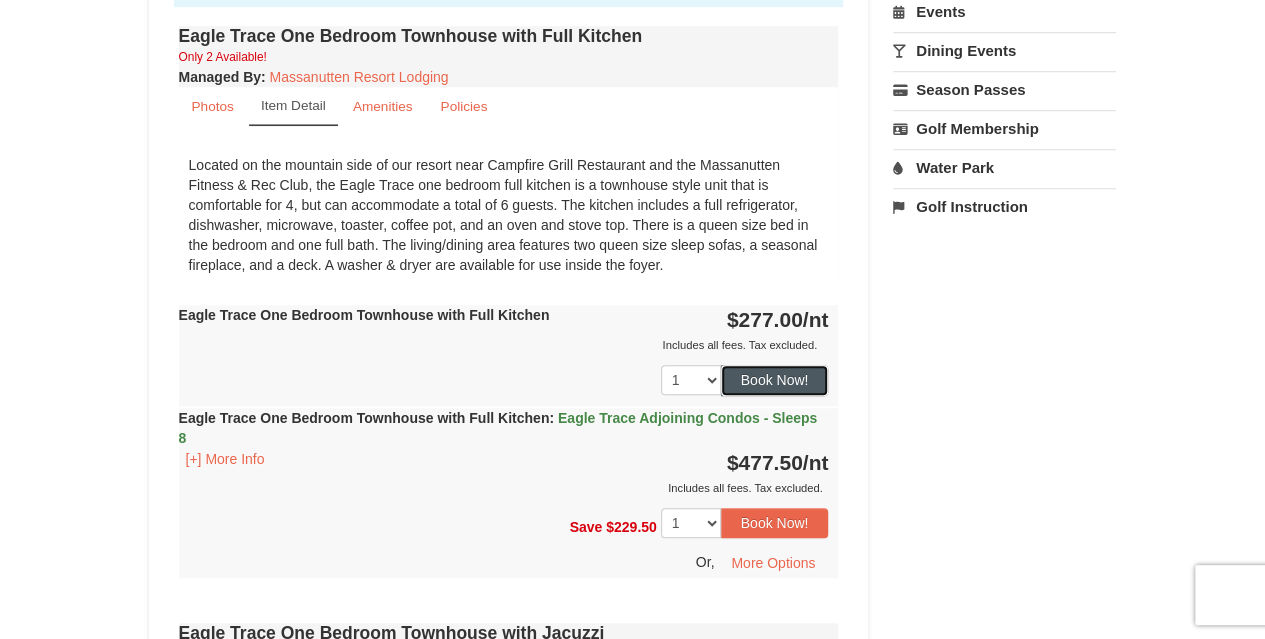click on "Book Now!" at bounding box center (775, 380) 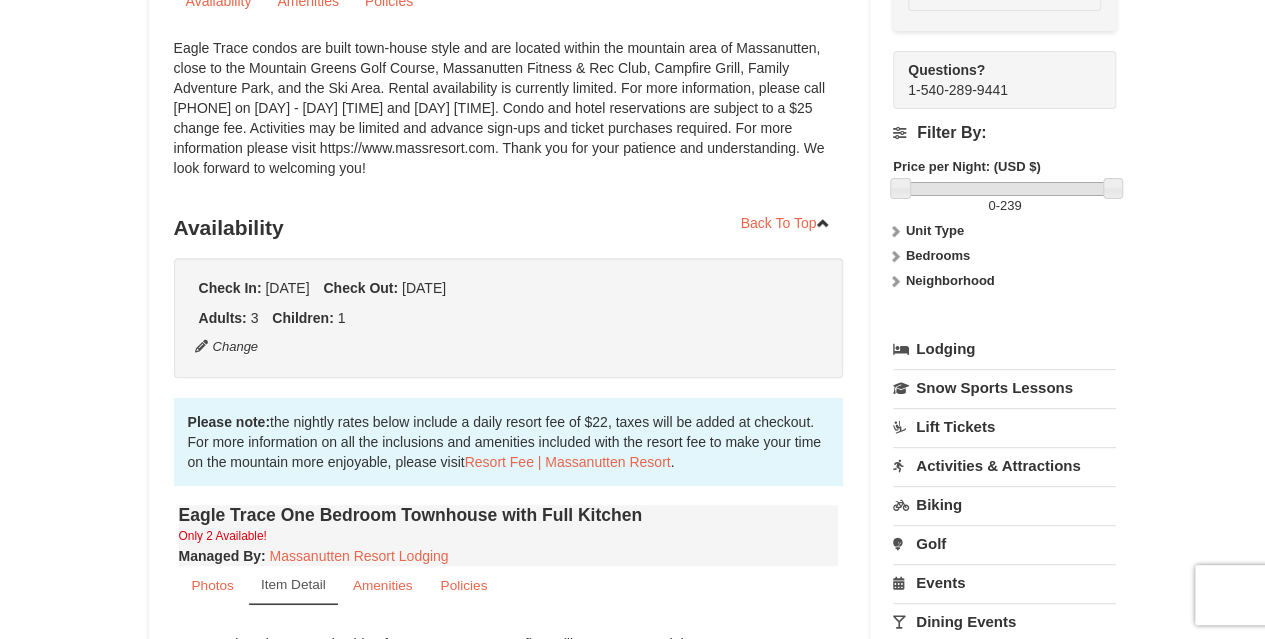 scroll, scrollTop: 195, scrollLeft: 0, axis: vertical 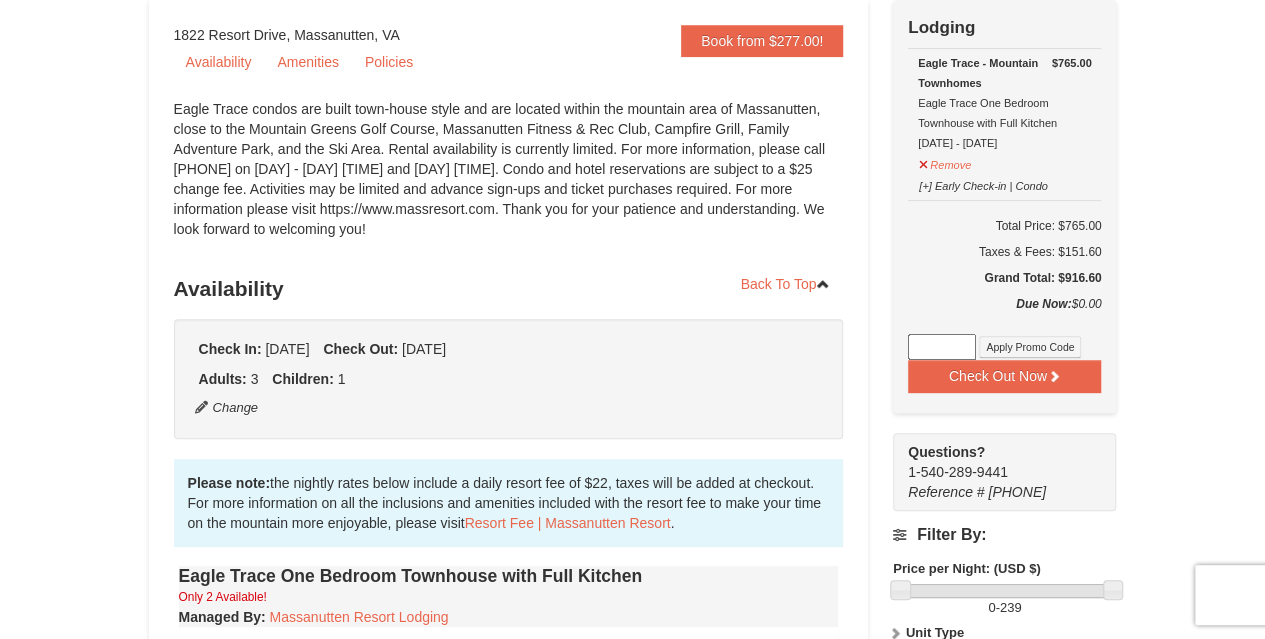 click on "Adults:
3
Children:
1" at bounding box center (509, 379) 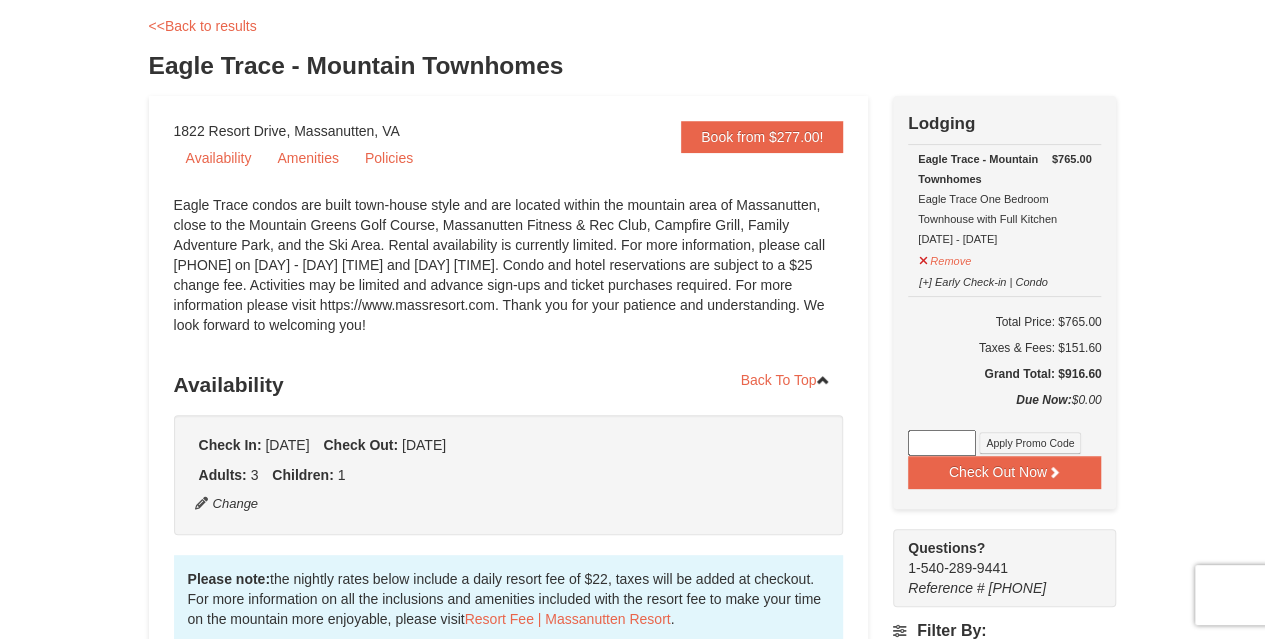 scroll, scrollTop: 104, scrollLeft: 0, axis: vertical 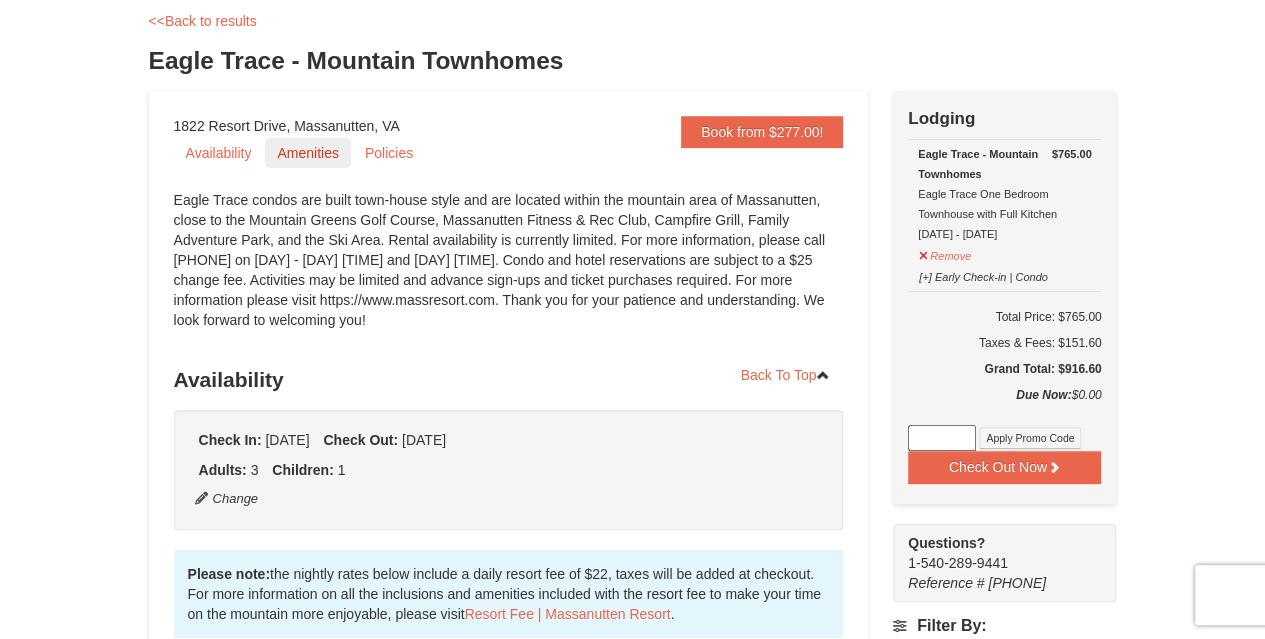 click on "Amenities" at bounding box center (307, 153) 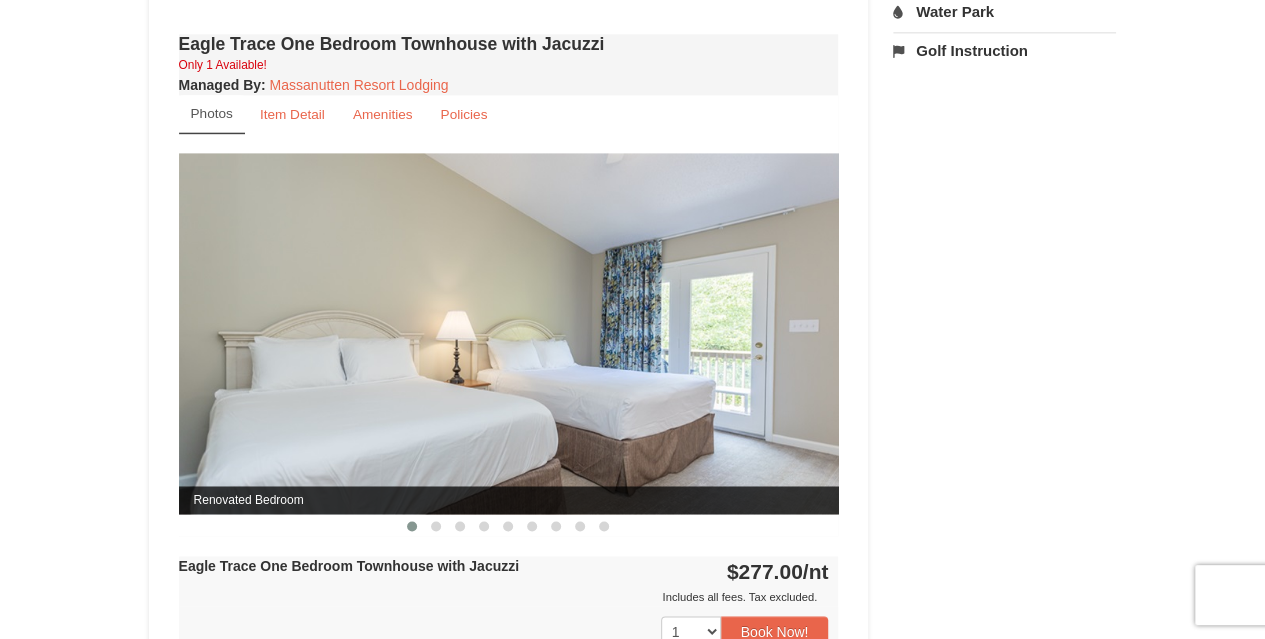 scroll, scrollTop: 1302, scrollLeft: 0, axis: vertical 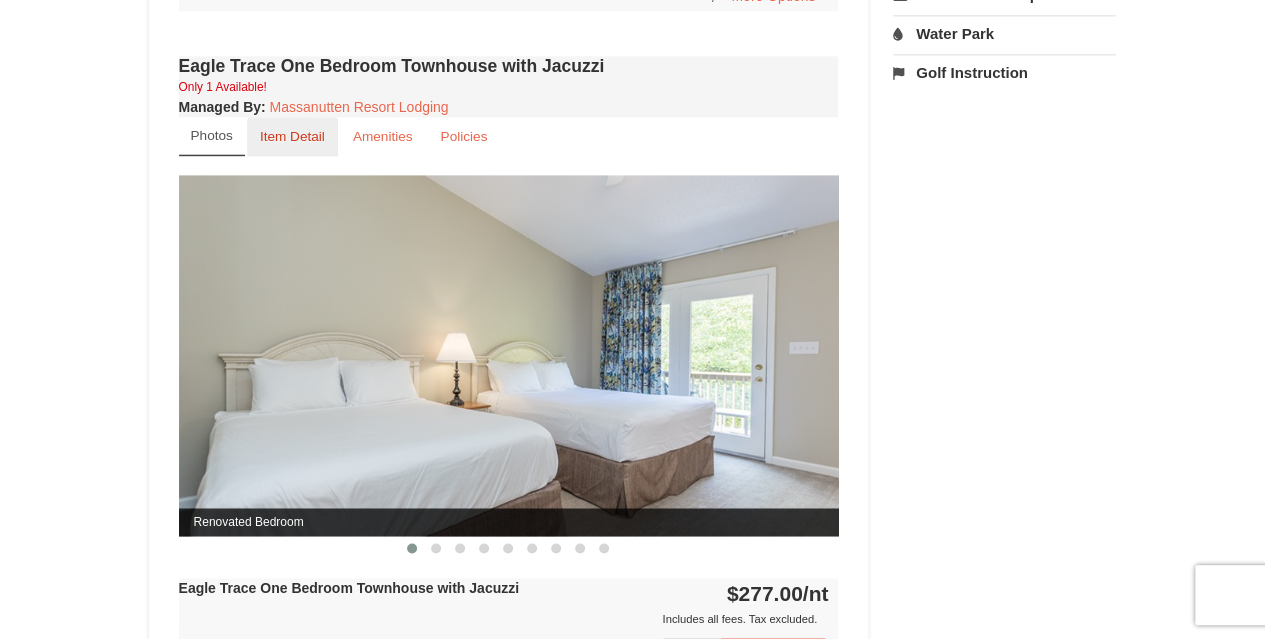 click on "Item Detail" at bounding box center [292, 136] 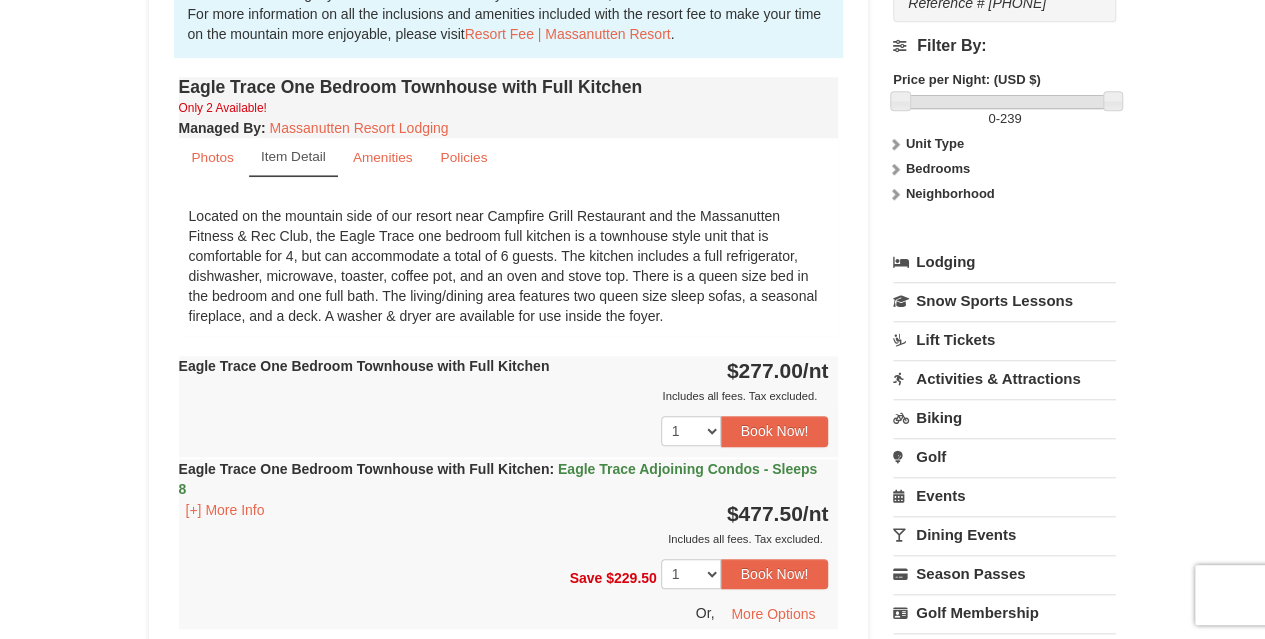 scroll, scrollTop: 686, scrollLeft: 0, axis: vertical 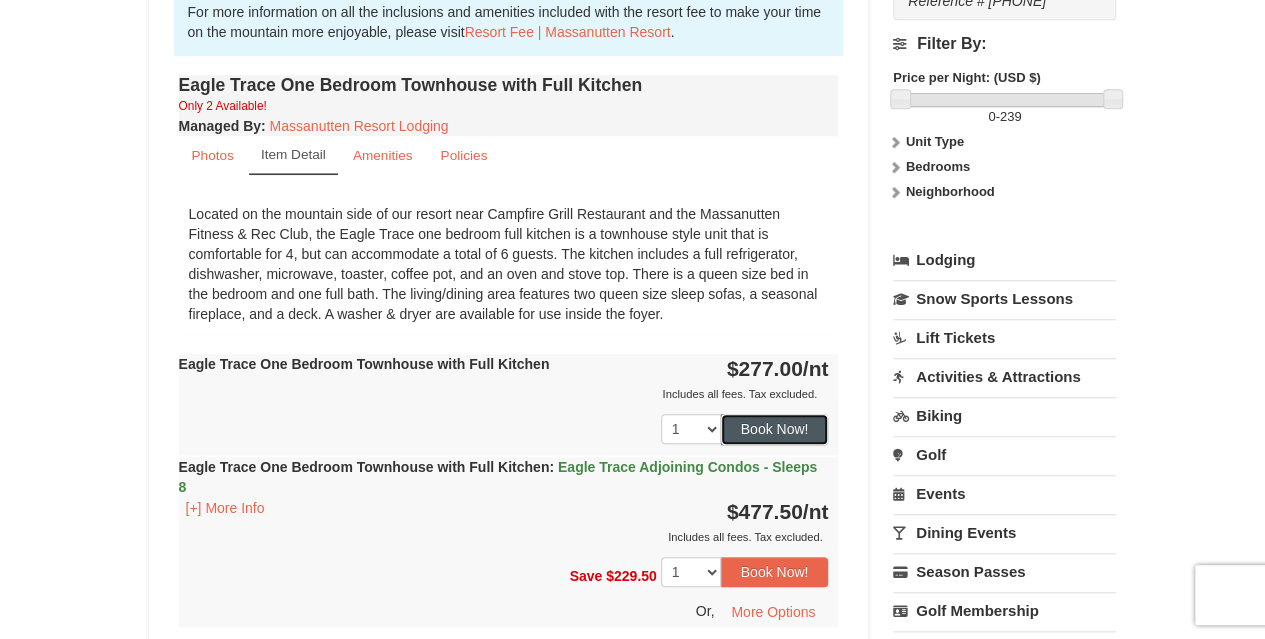 click on "Book Now!" at bounding box center [775, 429] 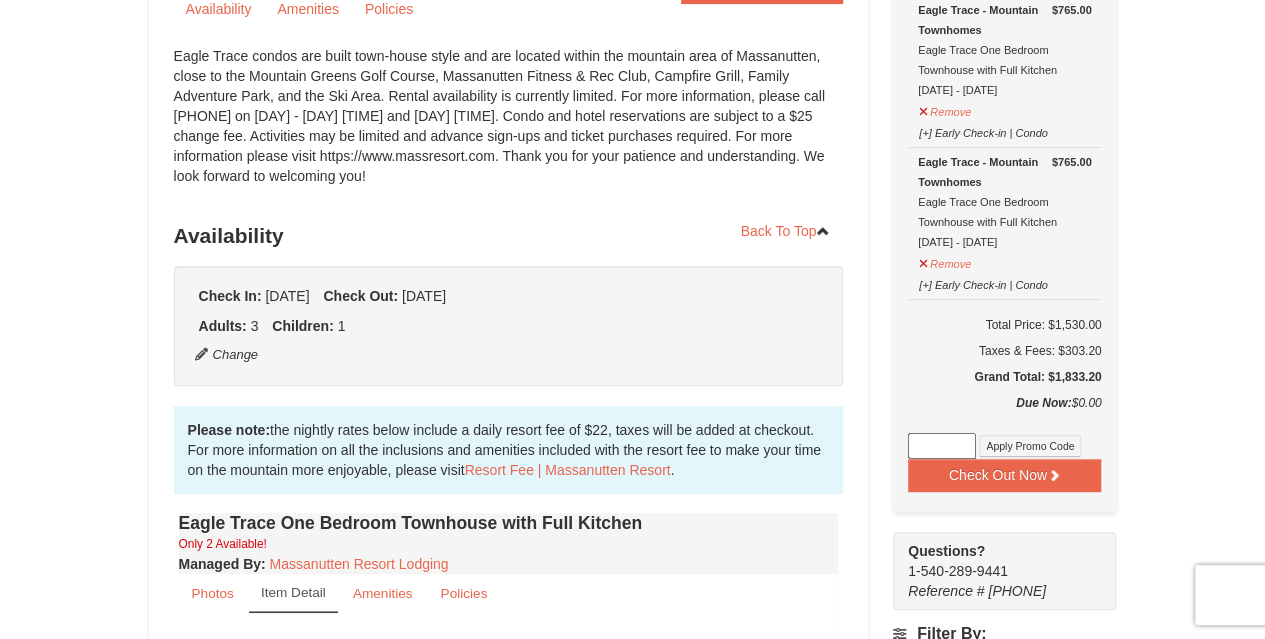 scroll, scrollTop: 228, scrollLeft: 0, axis: vertical 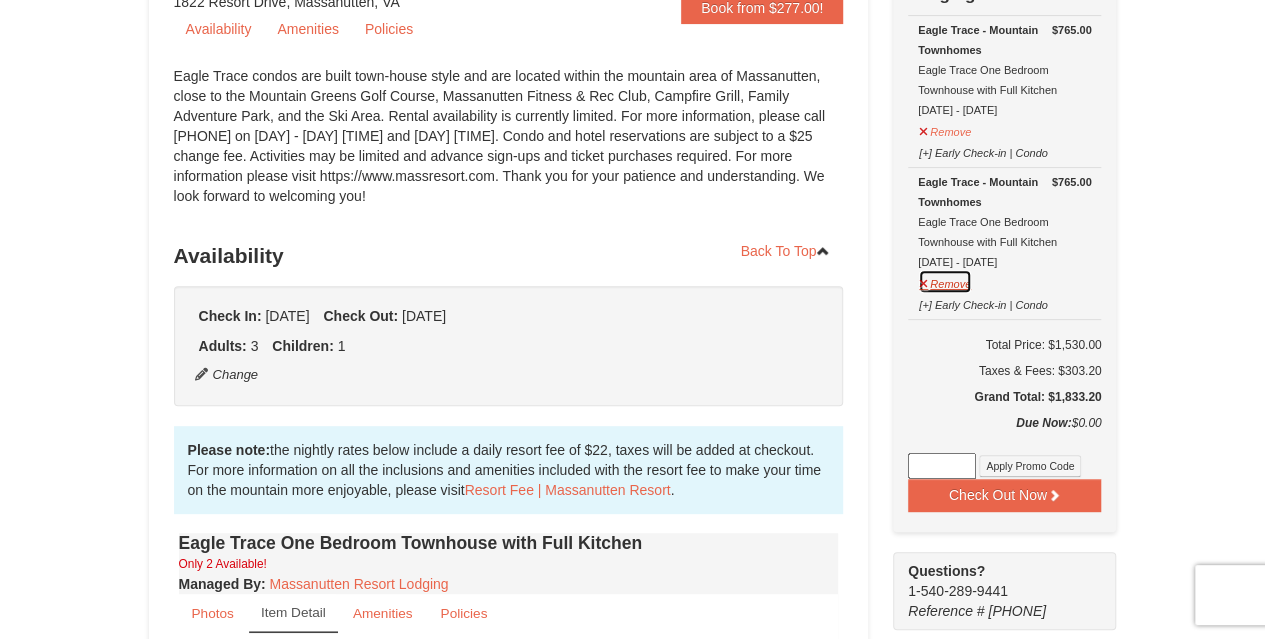 click on "Remove" at bounding box center (945, 281) 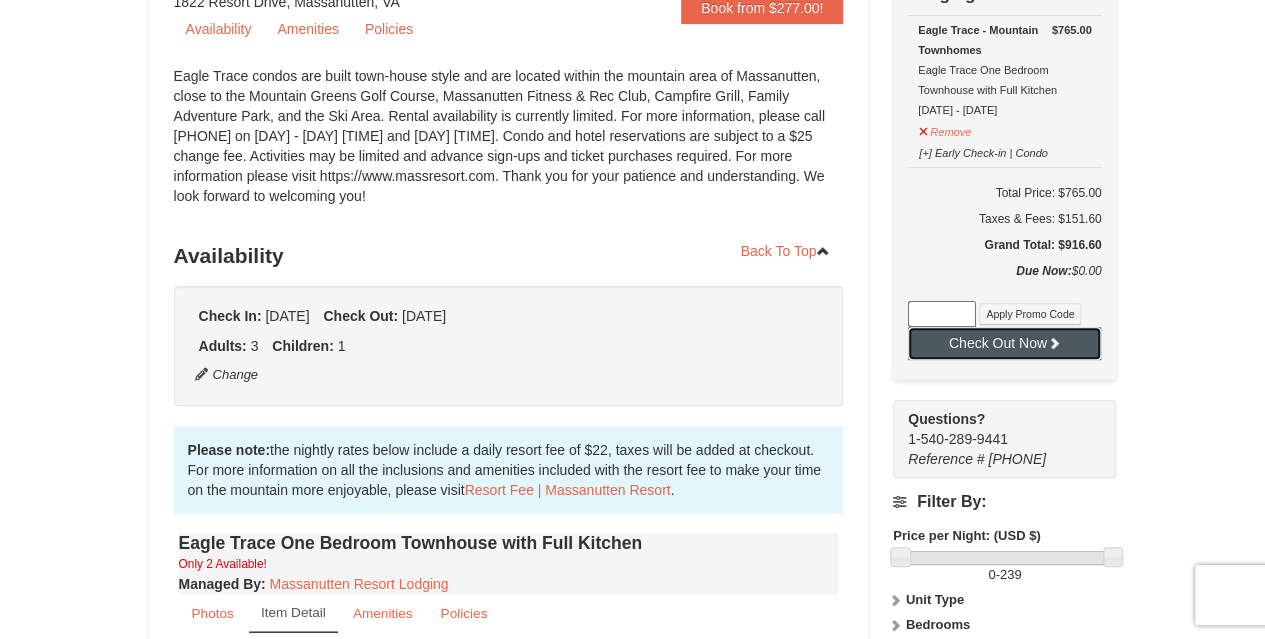 click on "Check Out Now" at bounding box center [1004, 343] 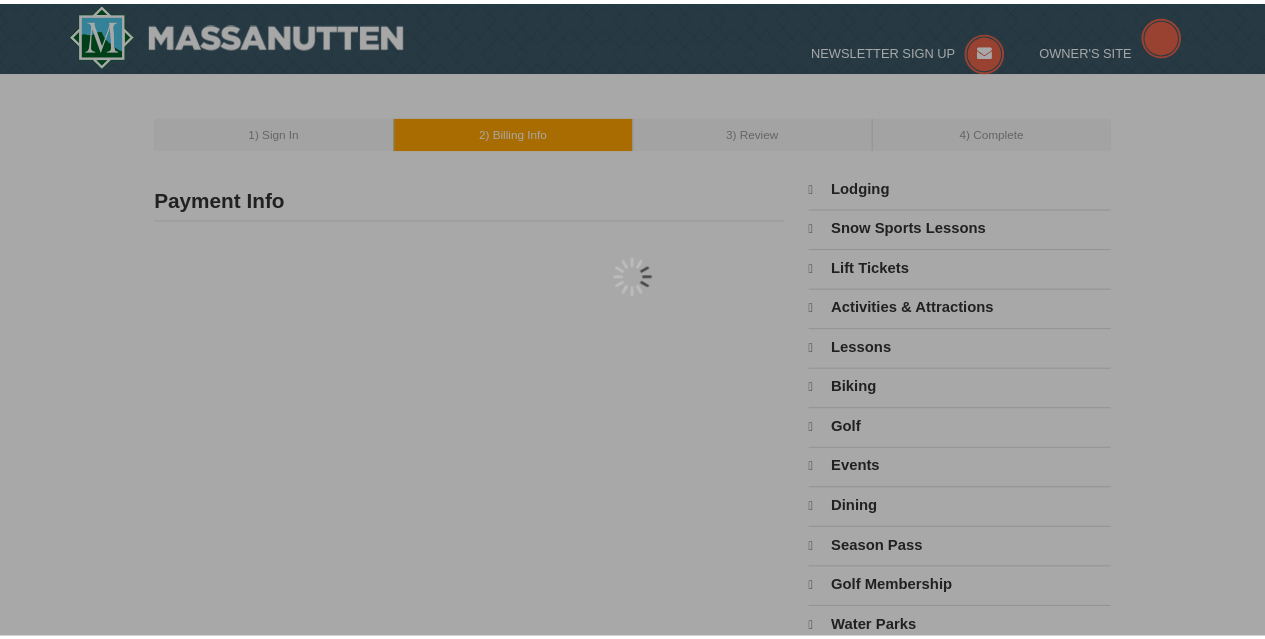 scroll, scrollTop: 0, scrollLeft: 0, axis: both 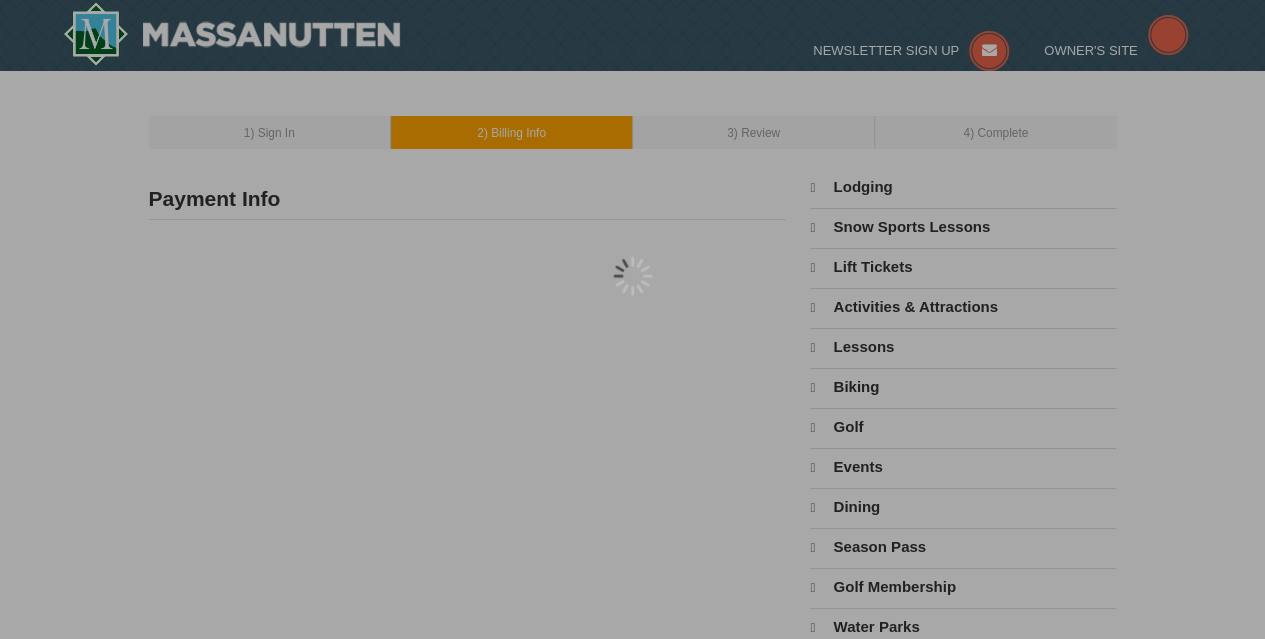 type on "[NUMBER] [STREET]" 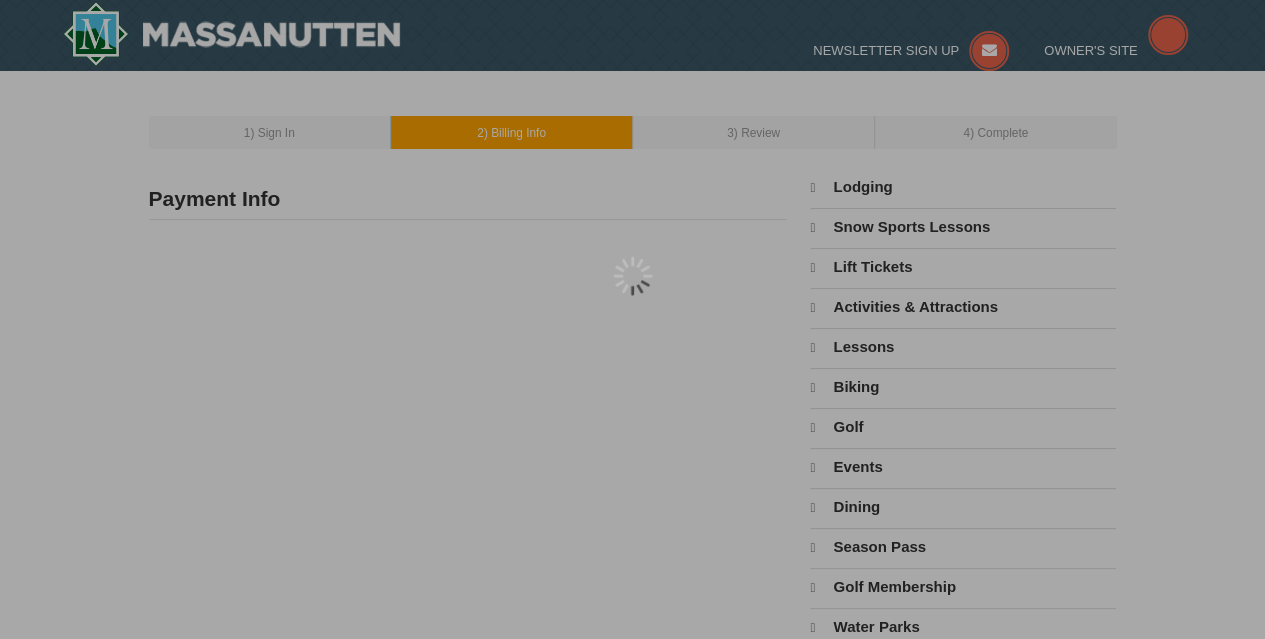 type on "[CITY]" 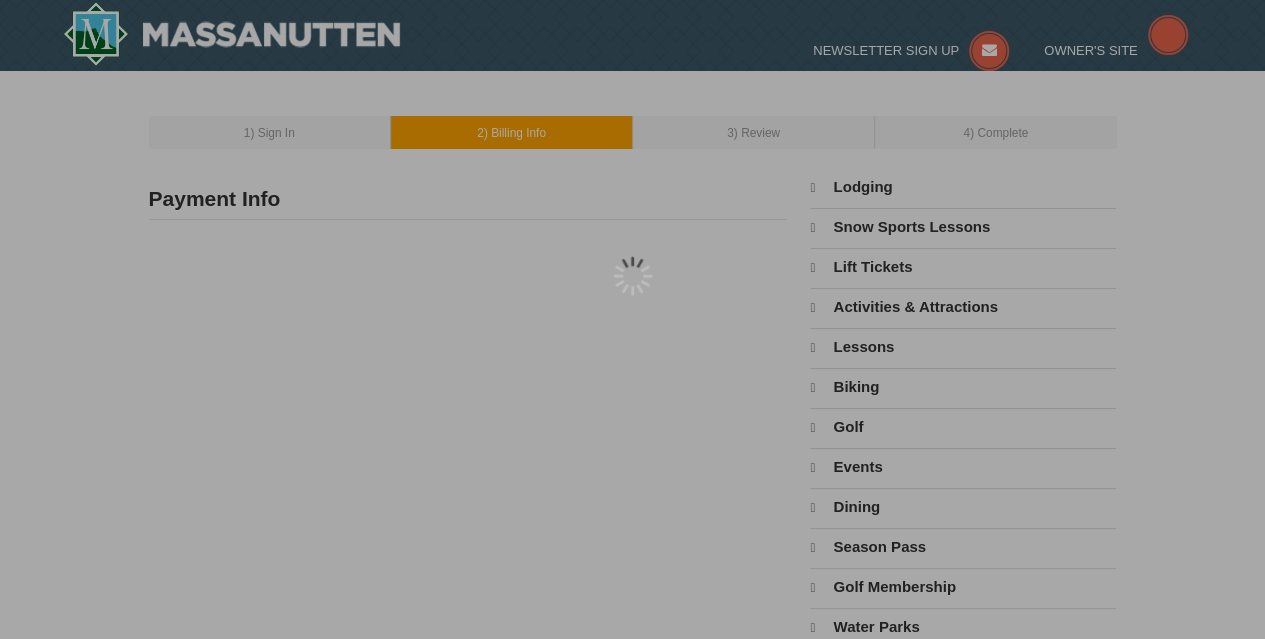 type on "[POSTAL_CODE]" 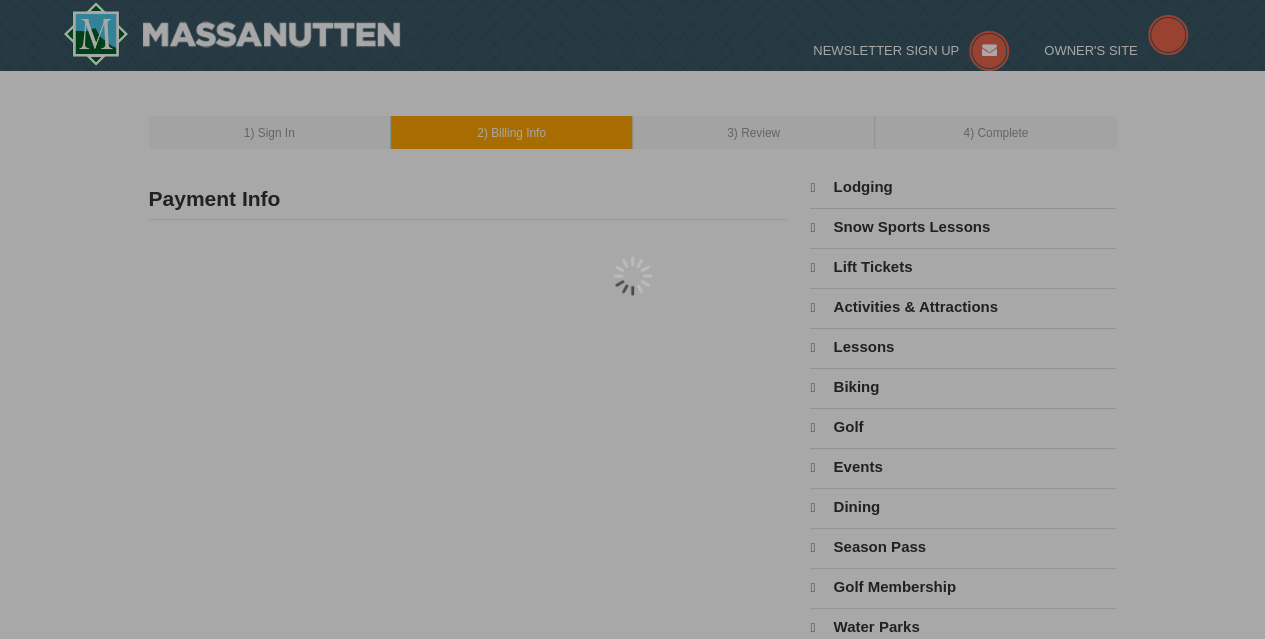 type on "443" 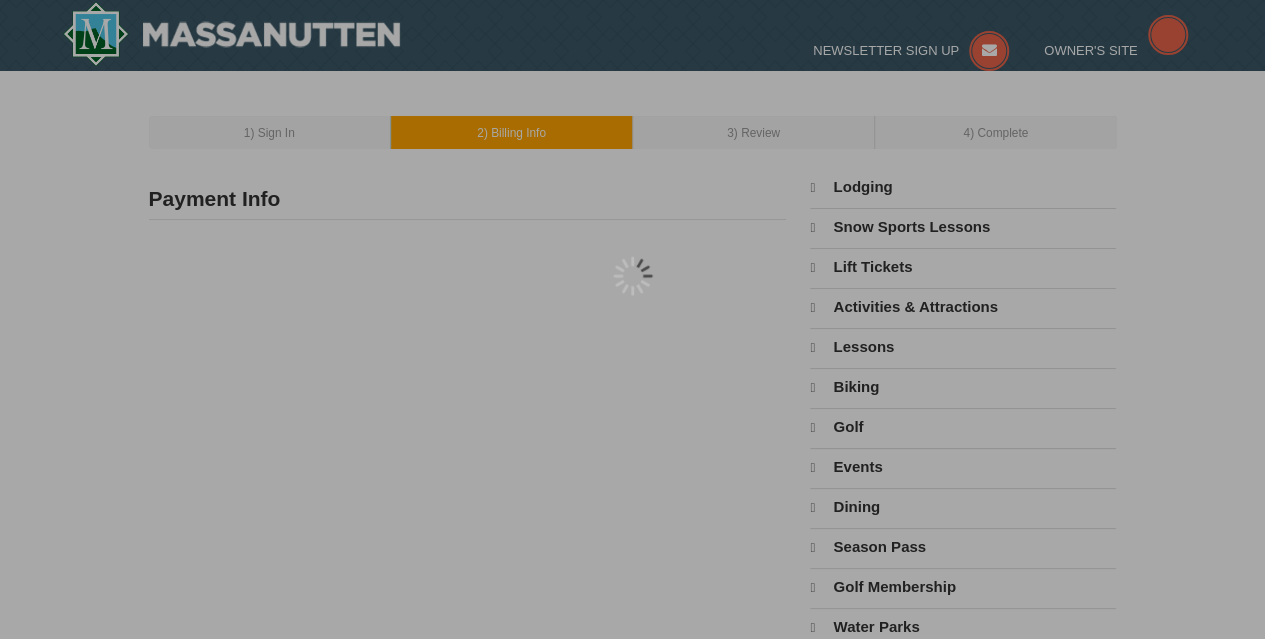 type on "377" 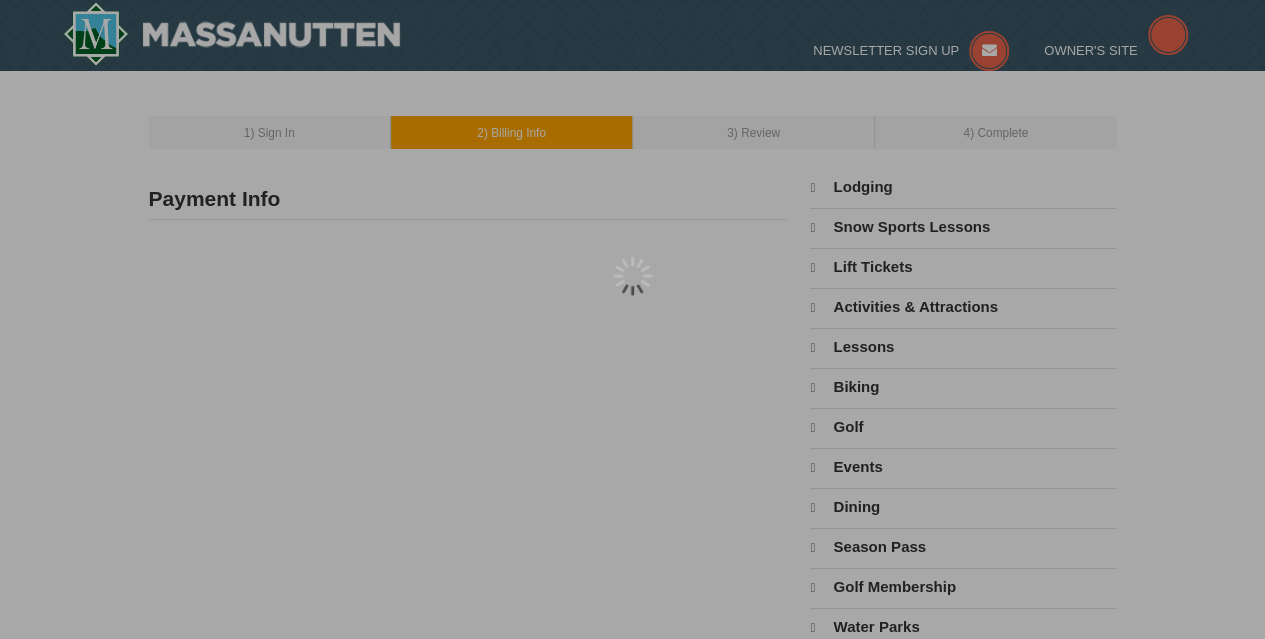 type on "[LAST_FOUR]" 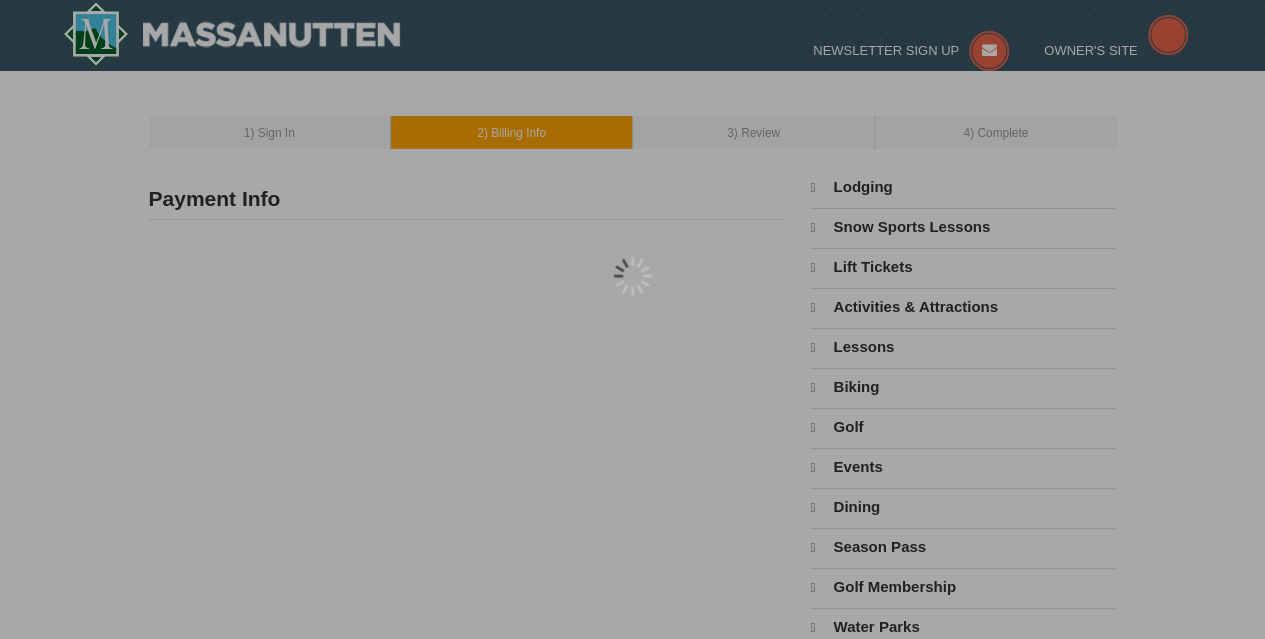 type on "[EMAIL]" 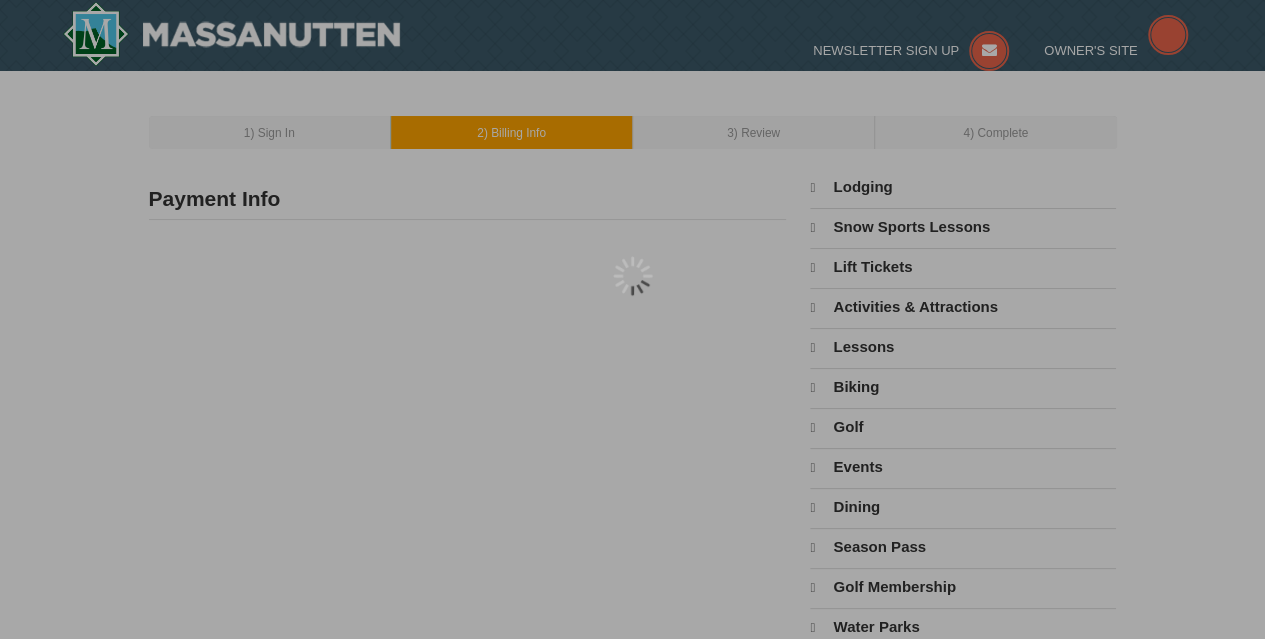 select on "MD" 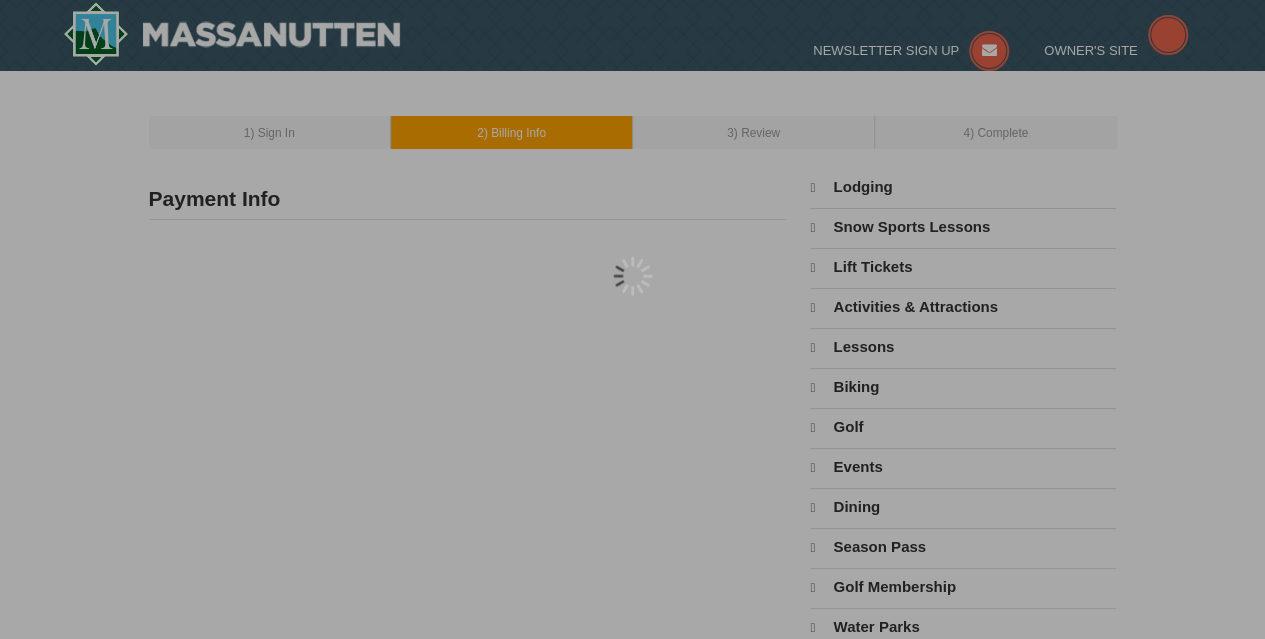 select on "8" 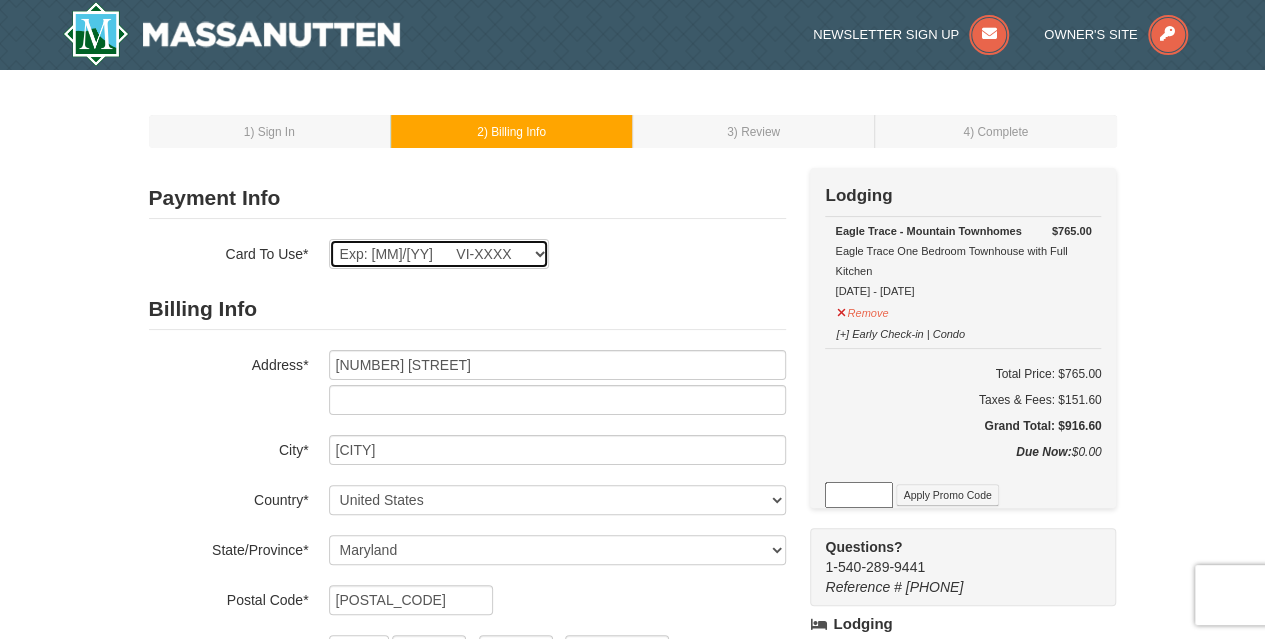 click on "Exp: 07/29      VI-XXXX New Card" at bounding box center (439, 254) 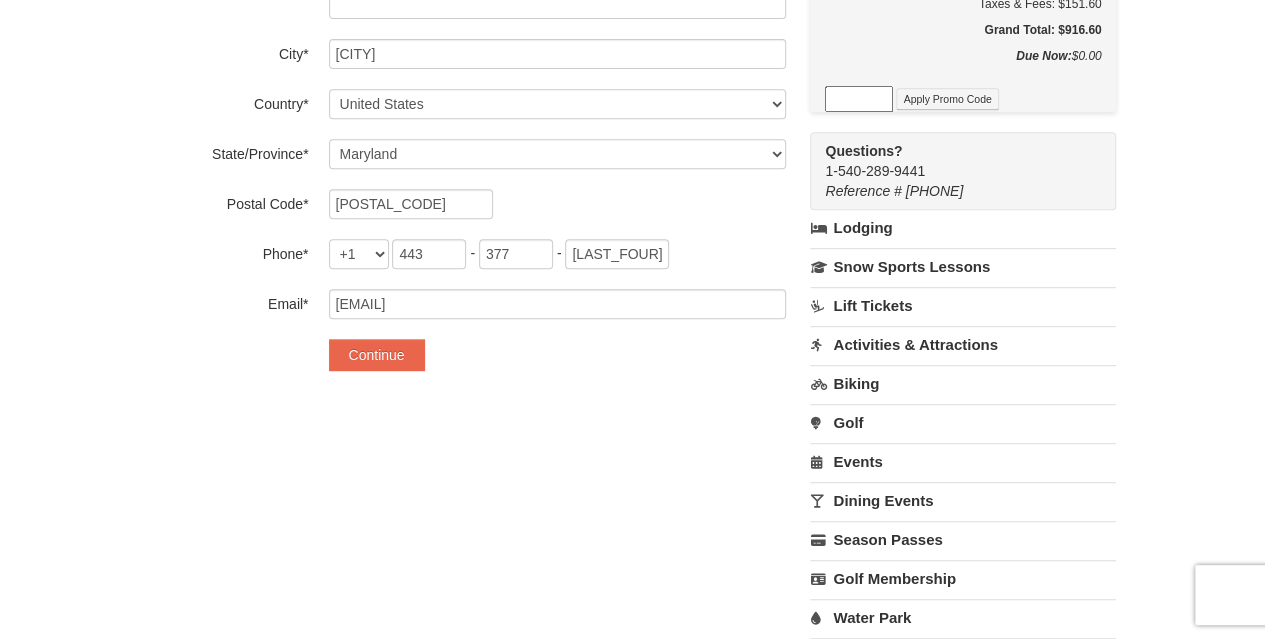 scroll, scrollTop: 398, scrollLeft: 0, axis: vertical 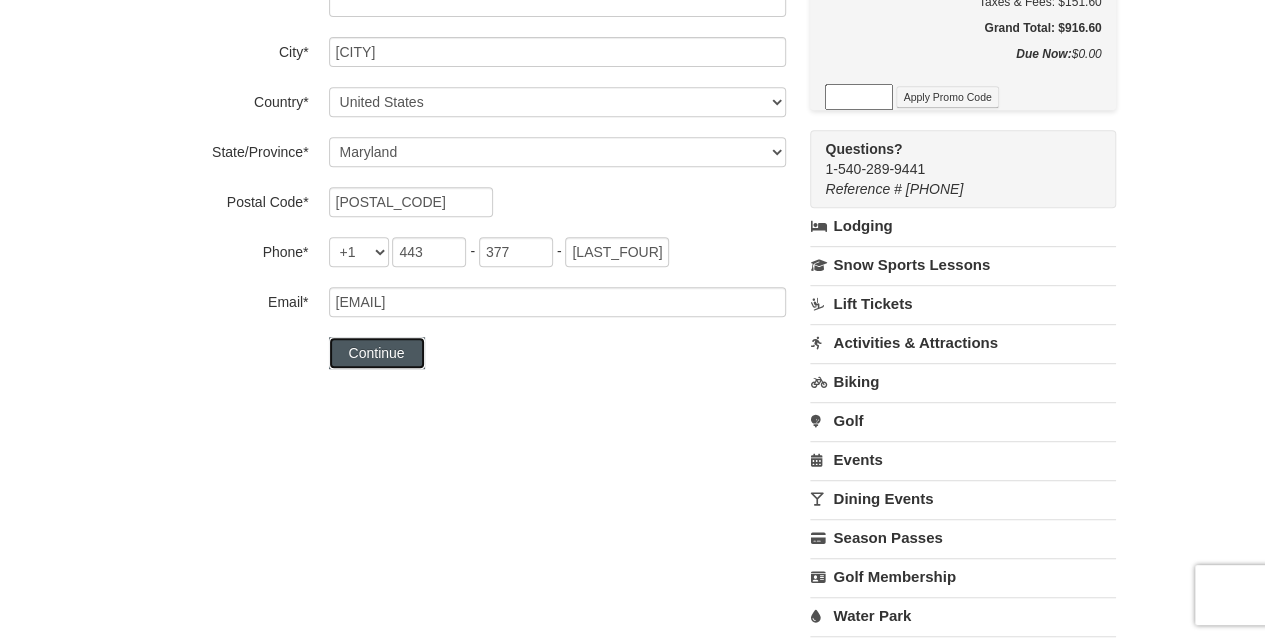 click on "Continue" at bounding box center (377, 353) 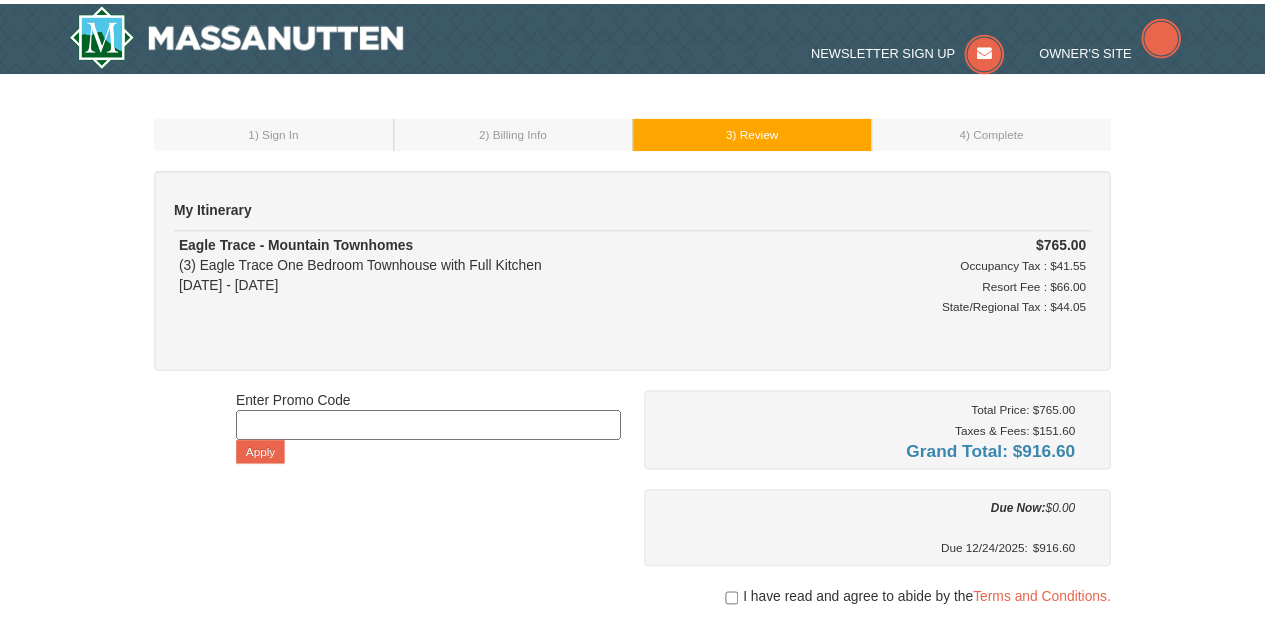 scroll, scrollTop: 0, scrollLeft: 0, axis: both 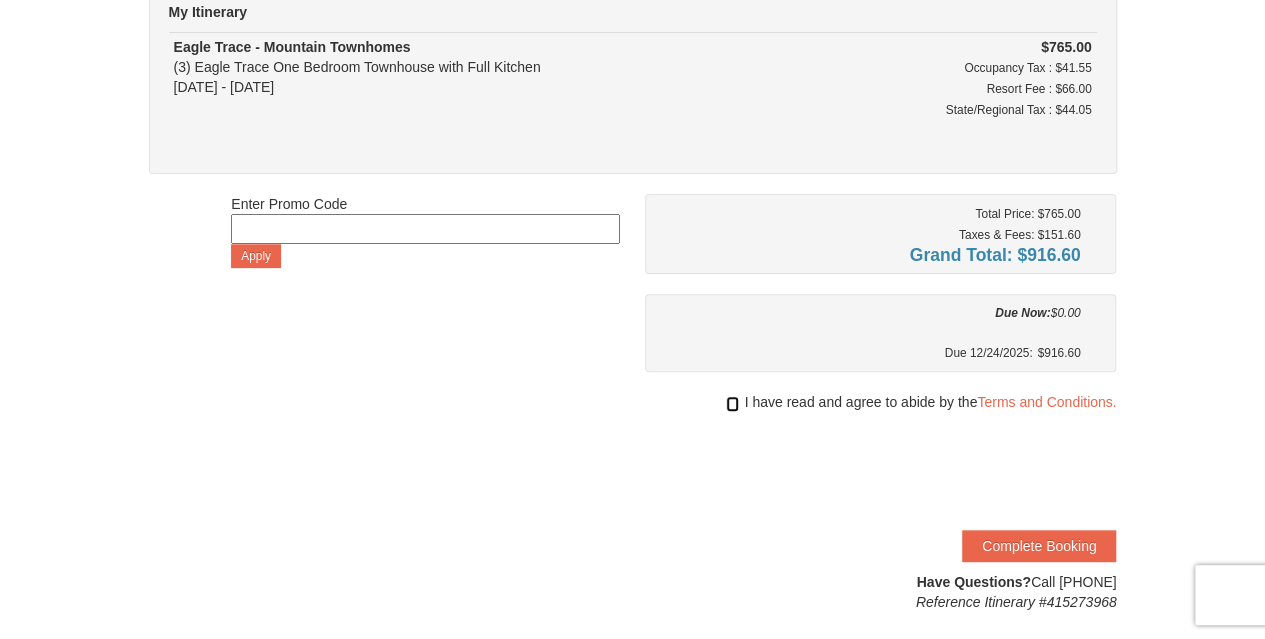 click at bounding box center [732, 404] 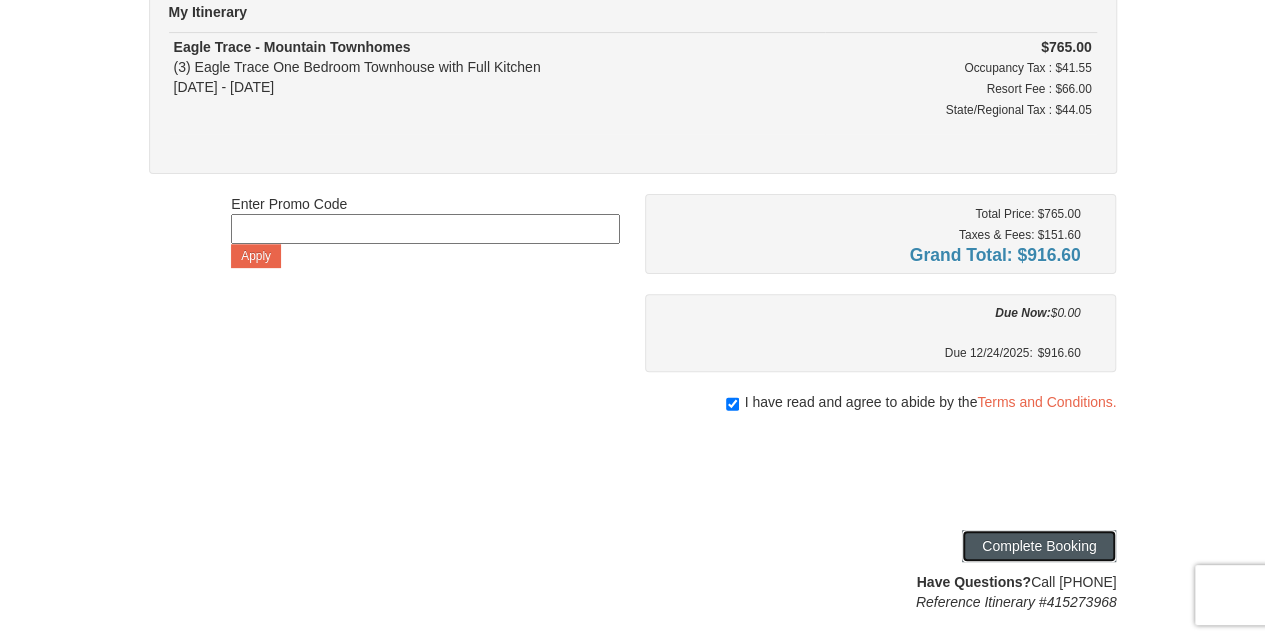 click on "Complete Booking" at bounding box center (1039, 546) 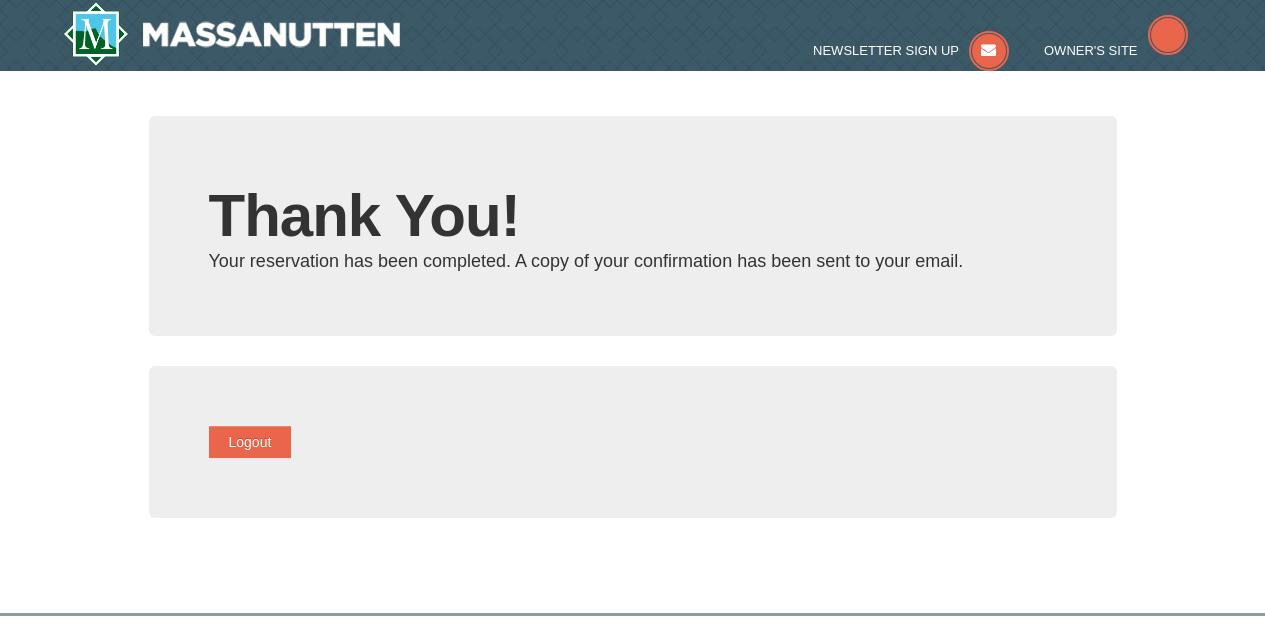 scroll, scrollTop: 0, scrollLeft: 0, axis: both 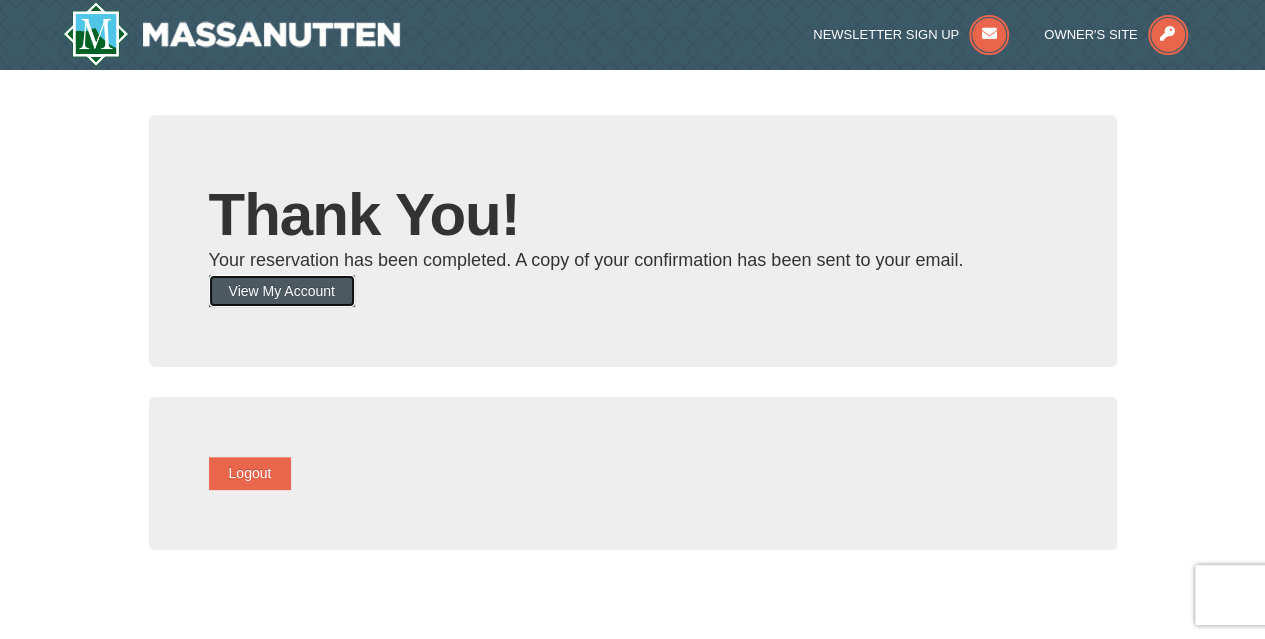 click on "View My Account" at bounding box center [282, 291] 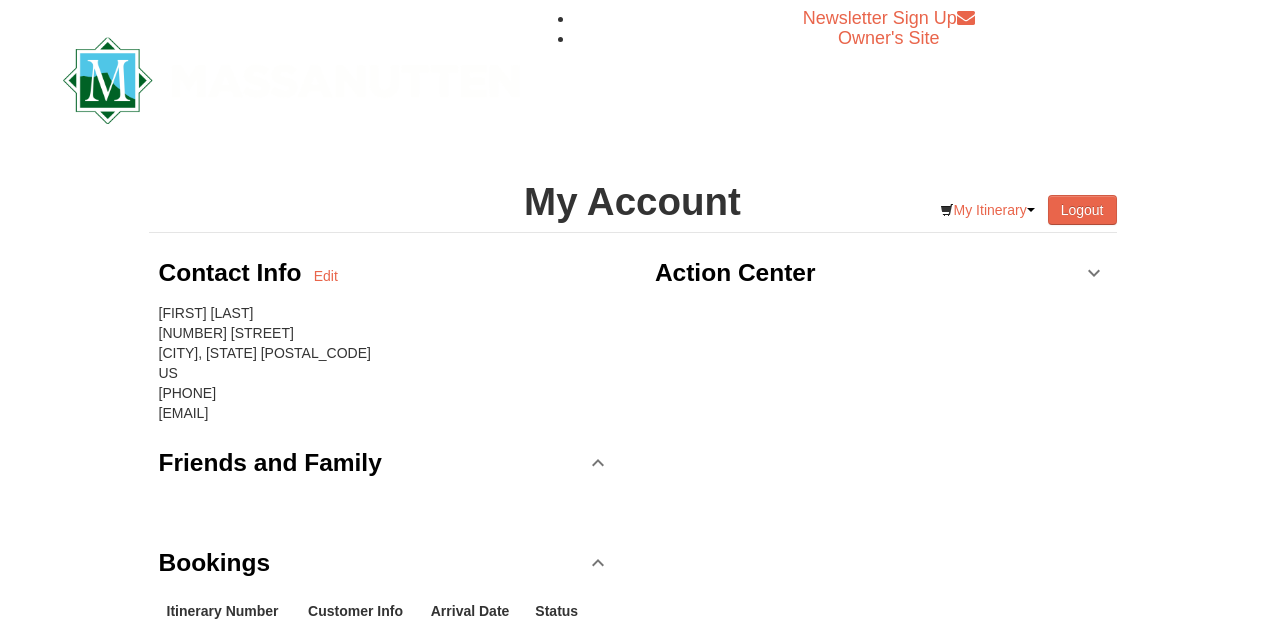 scroll, scrollTop: 0, scrollLeft: 0, axis: both 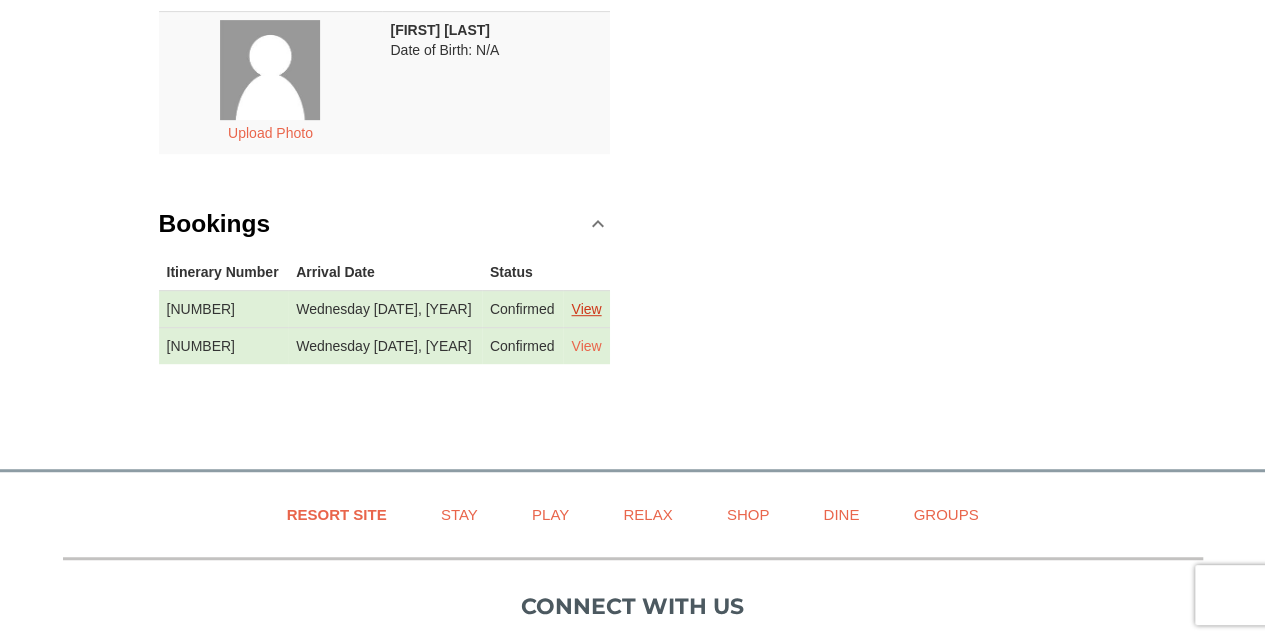 click on "View" at bounding box center (586, 309) 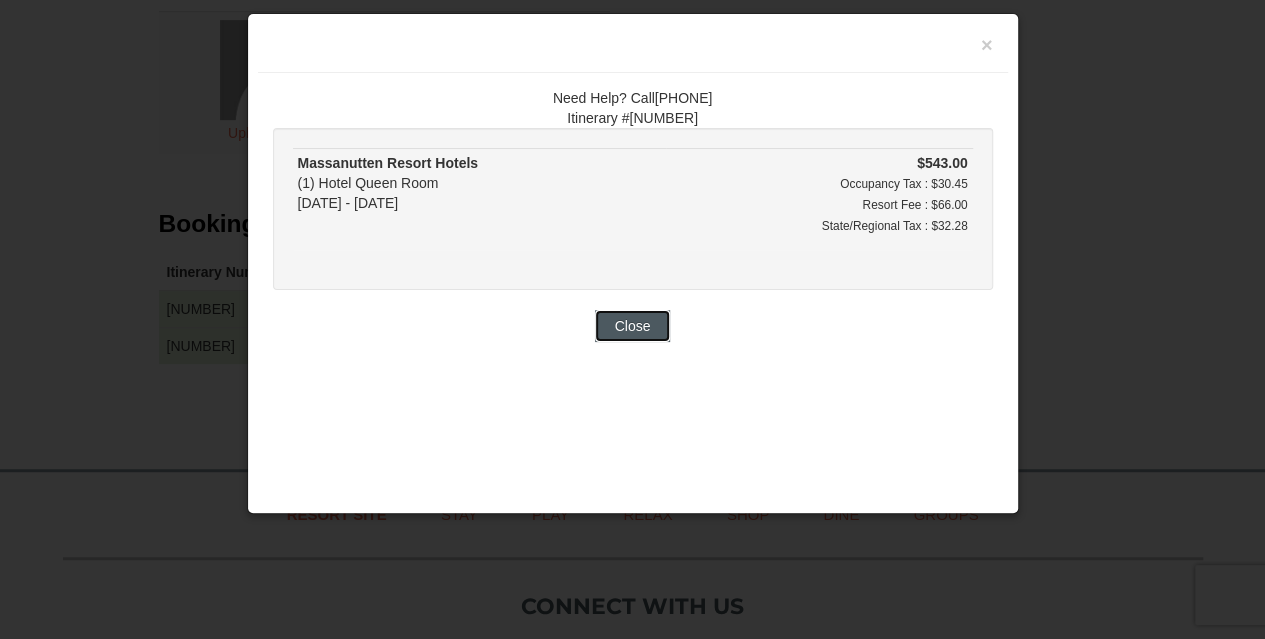click on "Close" at bounding box center [633, 326] 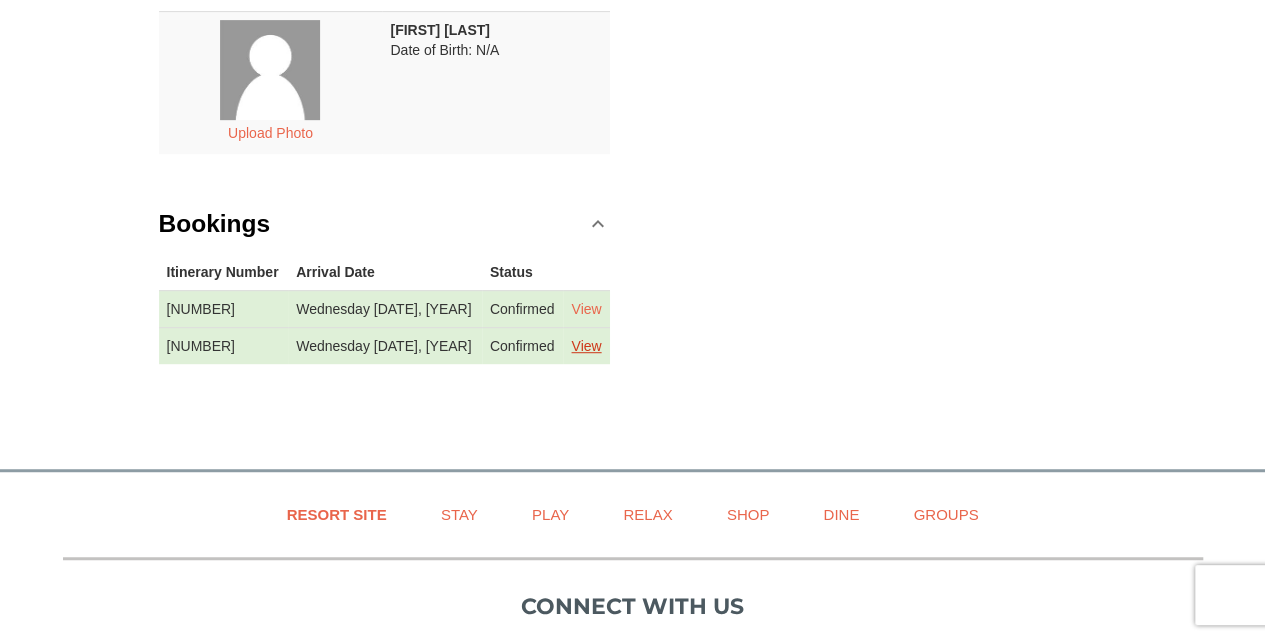 click on "View" at bounding box center (586, 346) 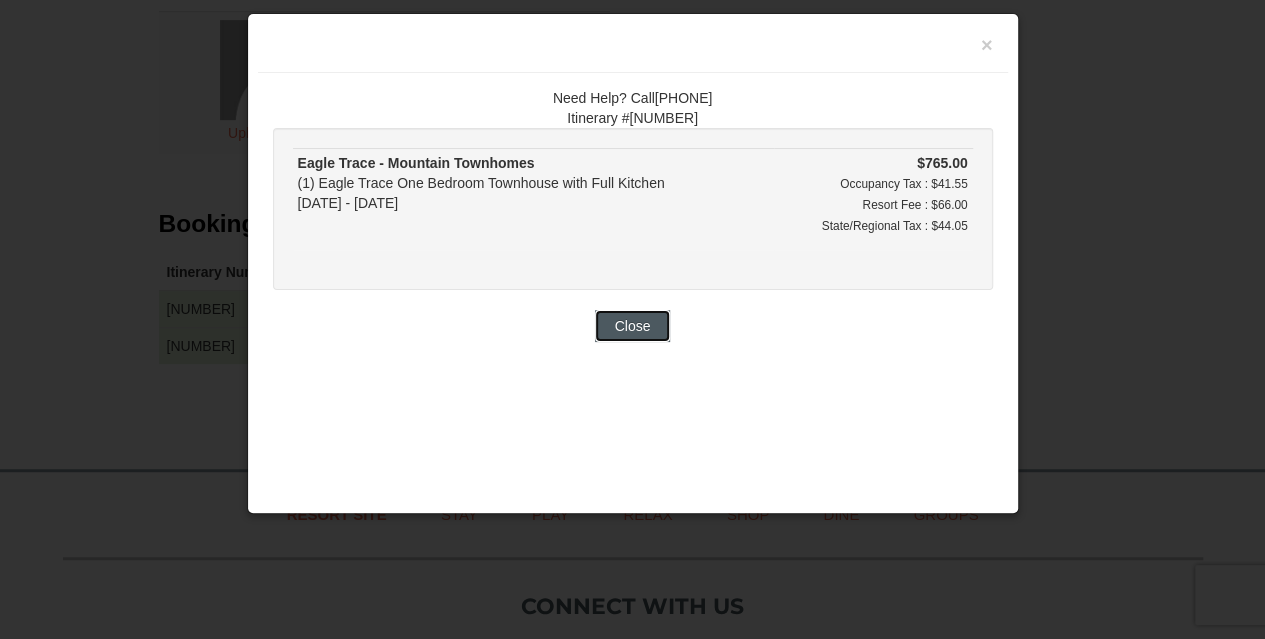 click on "Close" at bounding box center (633, 326) 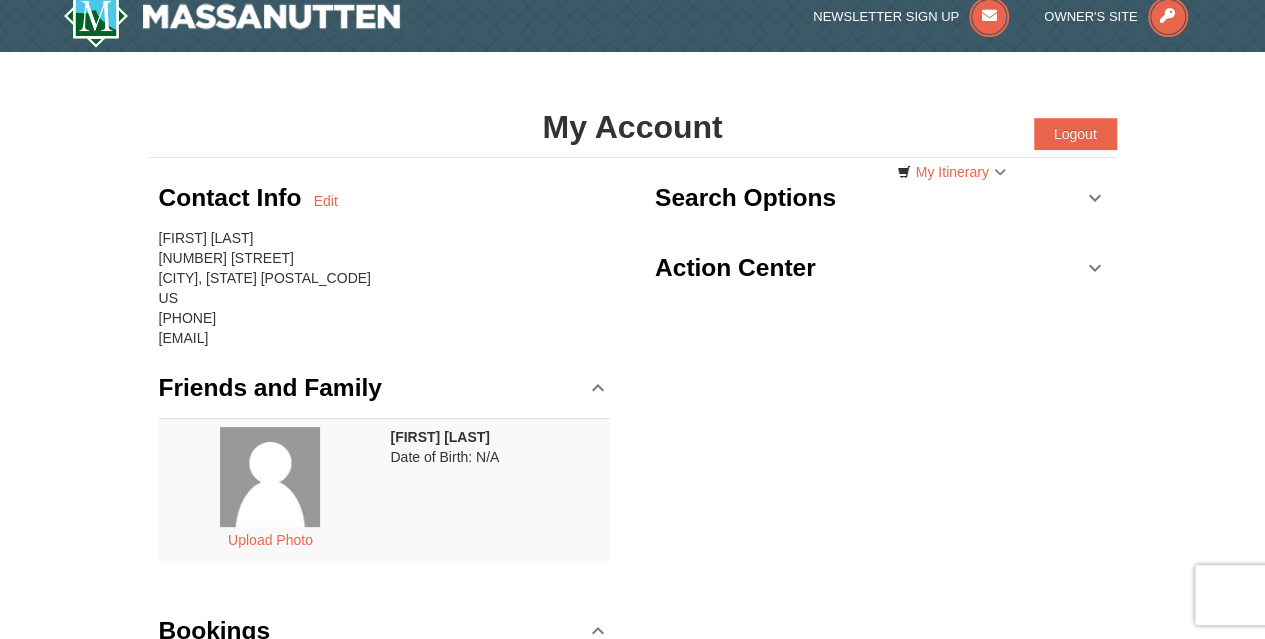 scroll, scrollTop: 34, scrollLeft: 0, axis: vertical 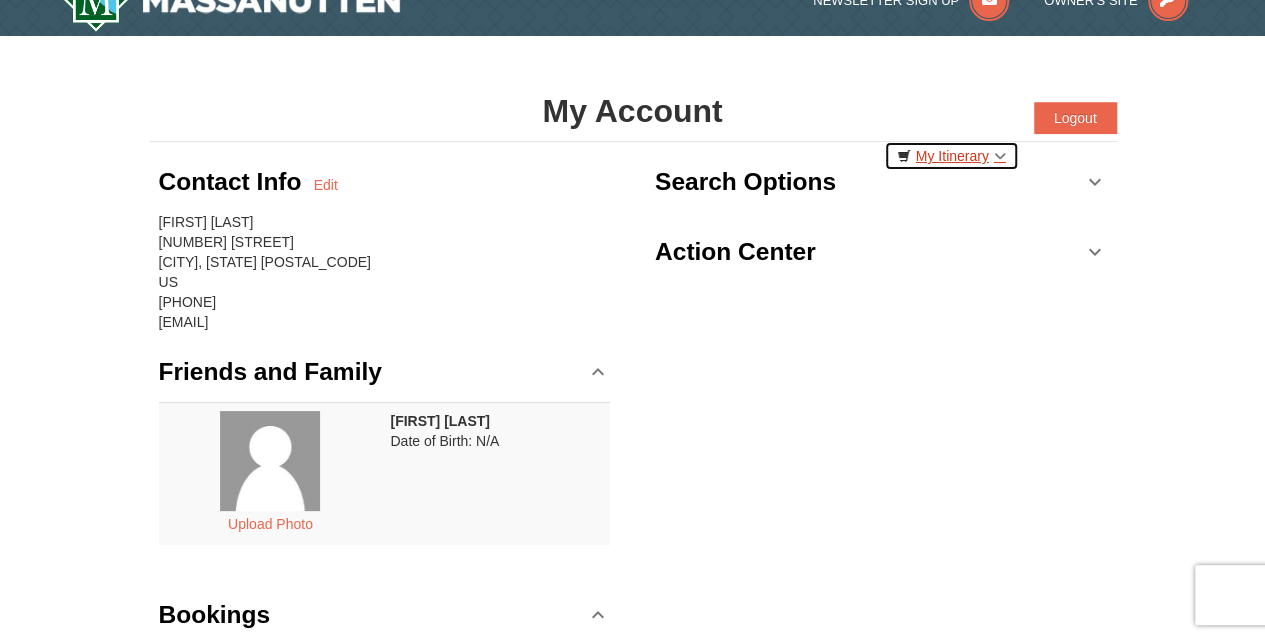 click on "My Itinerary" at bounding box center (951, 156) 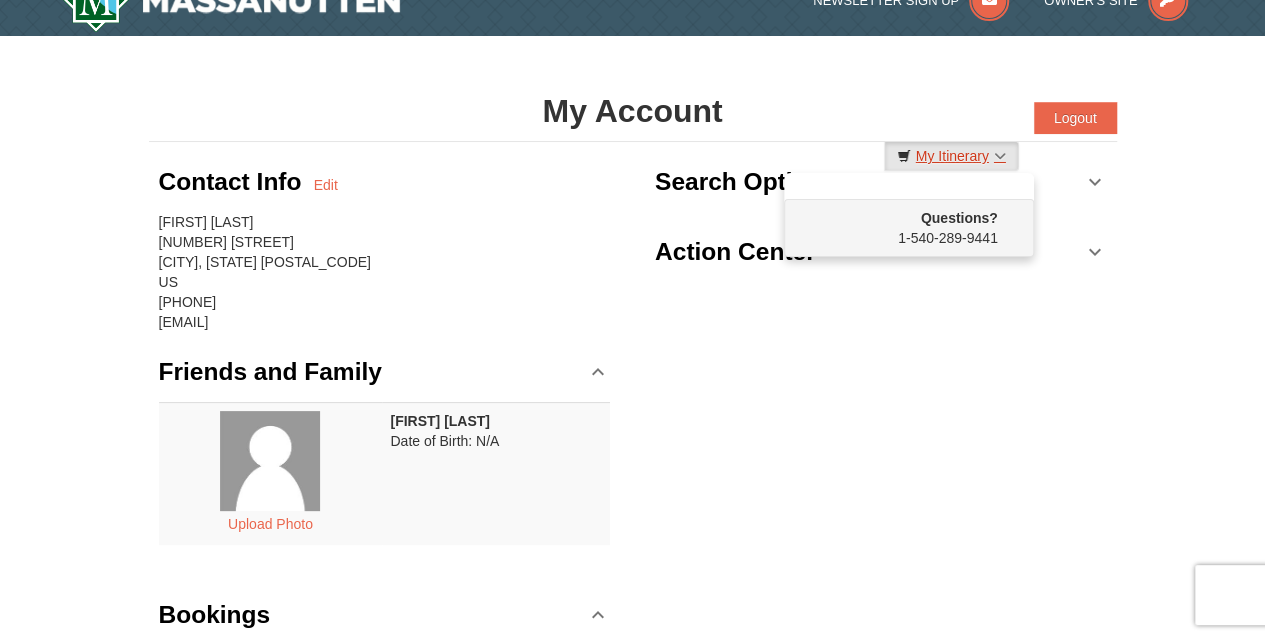 click on "My Itinerary" at bounding box center [951, 156] 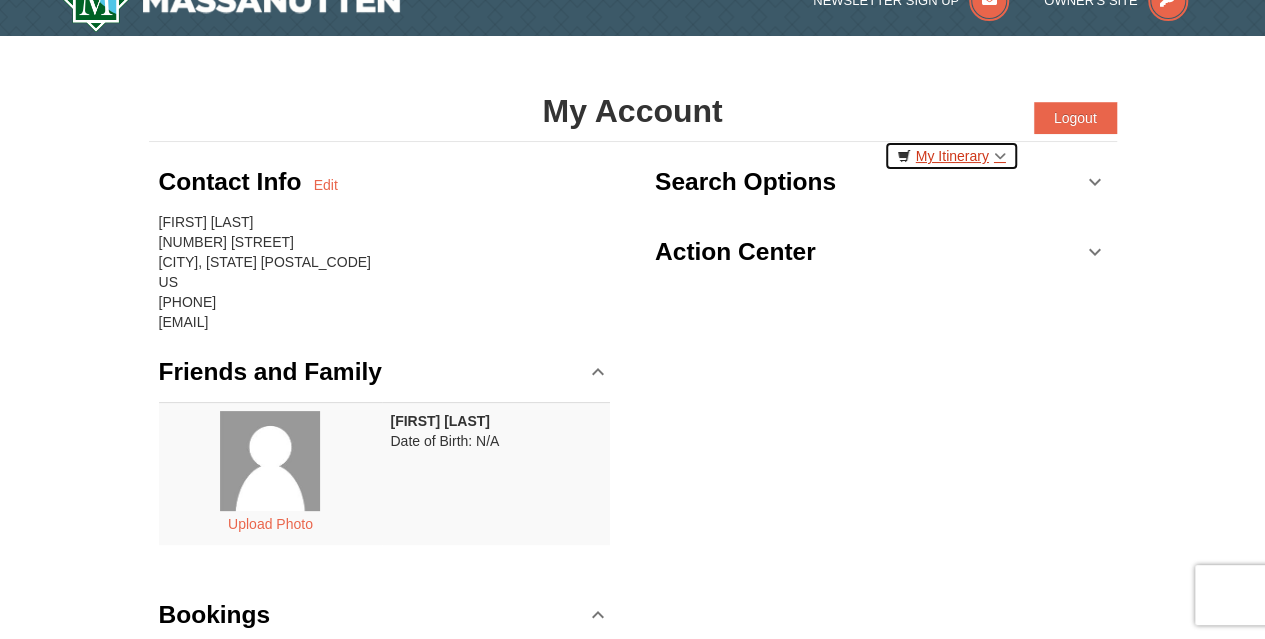click on "My Itinerary" at bounding box center (951, 156) 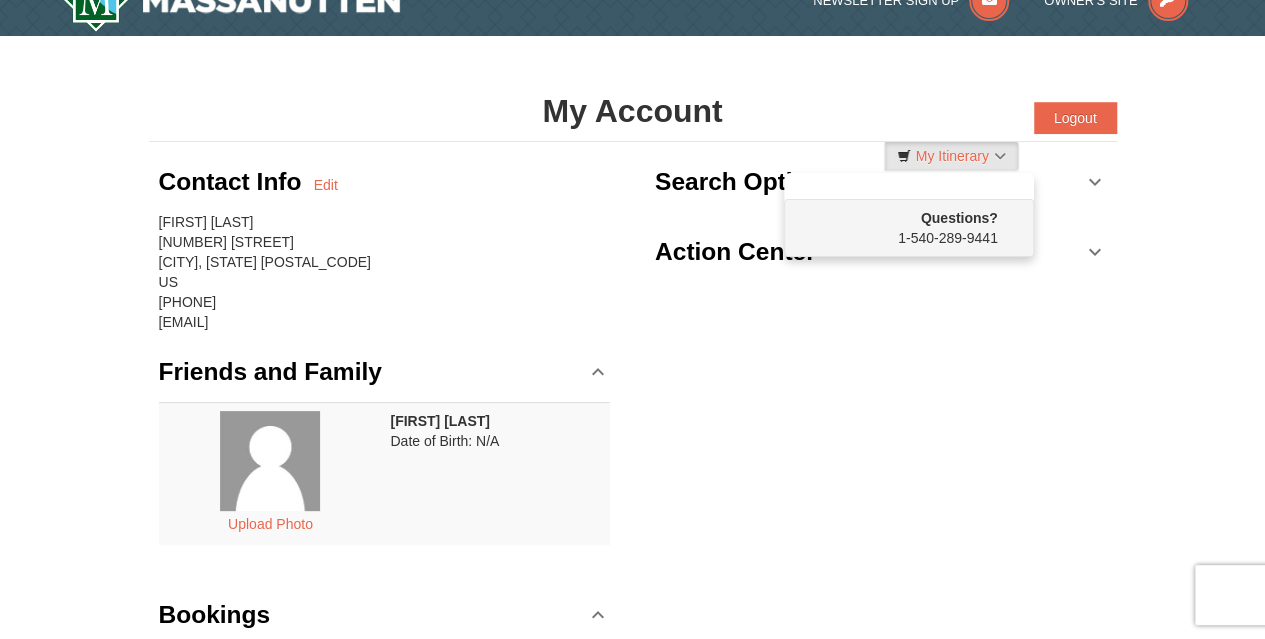 click on "Contact Info
Edit
[FIRST] [LAST]
[NUMBER] [STREET]
[CITY], [STATE] [POSTAL_CODE]
US
[PHONE]
[EMAIL]
Friends and Family
Upload Photo [FIRST] [LAST] Date of Birth: N/A
Bookings
Itinerary Number
Customer Info
Arrival Date
Status
[NUMBER] undefined Wednesday Dec 24, 2025 Confirmed View [NUMBER] View
2" at bounding box center [633, 468] 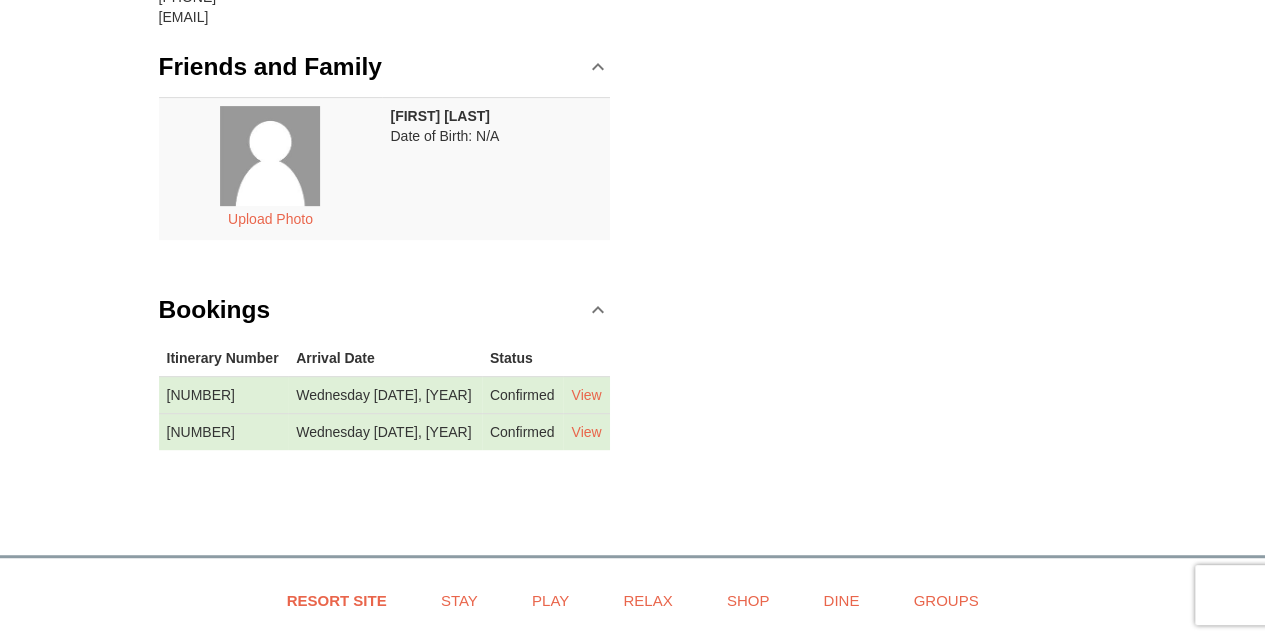 scroll, scrollTop: 391, scrollLeft: 0, axis: vertical 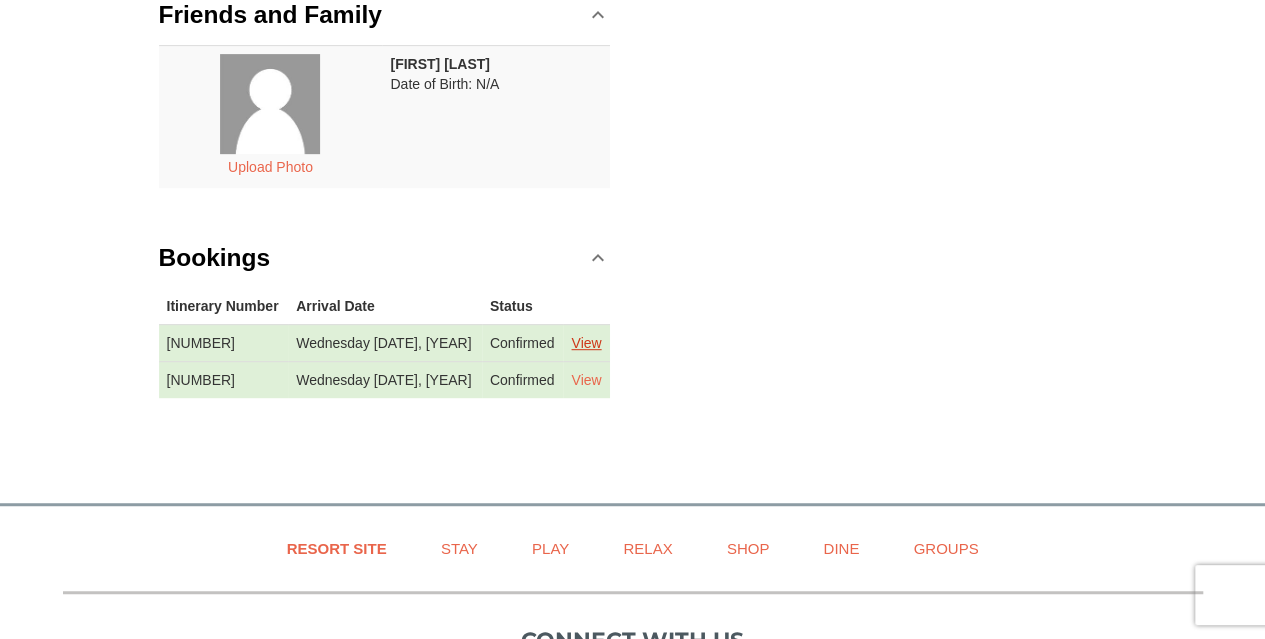 click on "View" at bounding box center [586, 343] 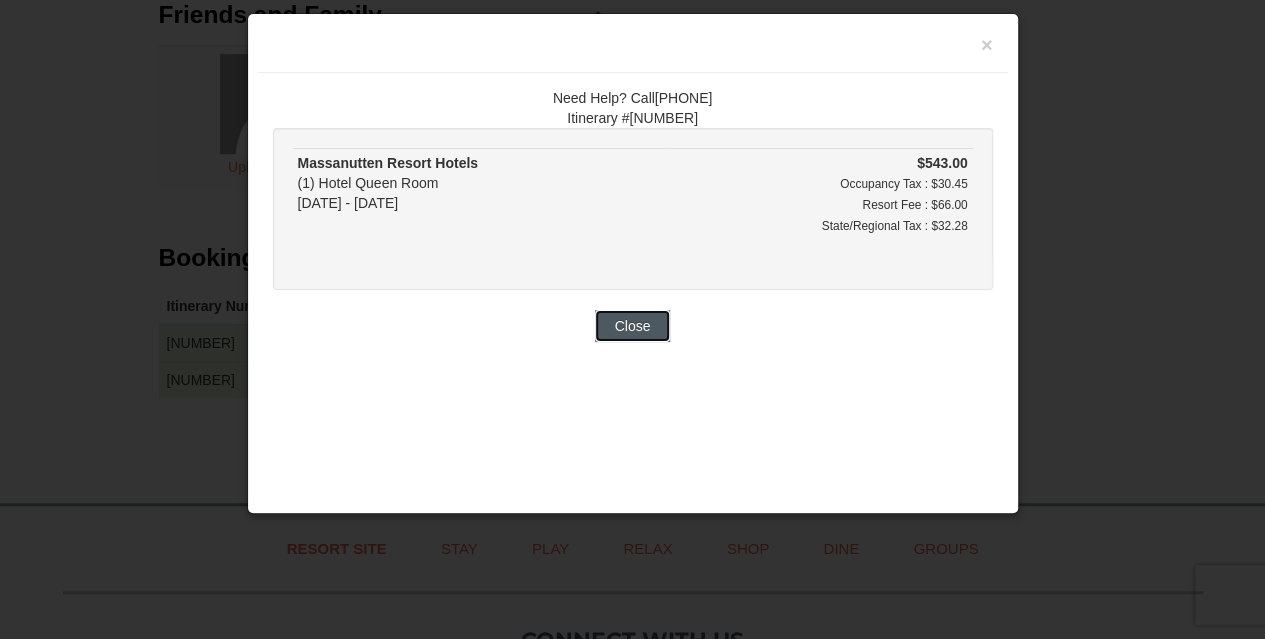 click on "Close" at bounding box center [633, 326] 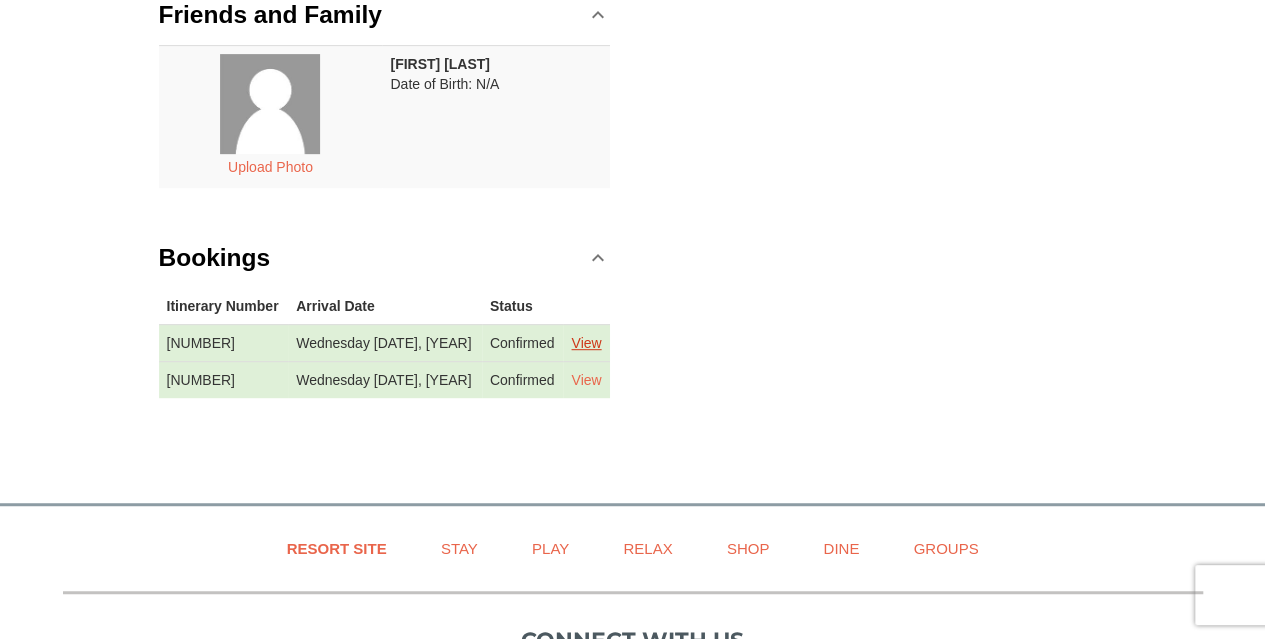 click on "View" at bounding box center (586, 343) 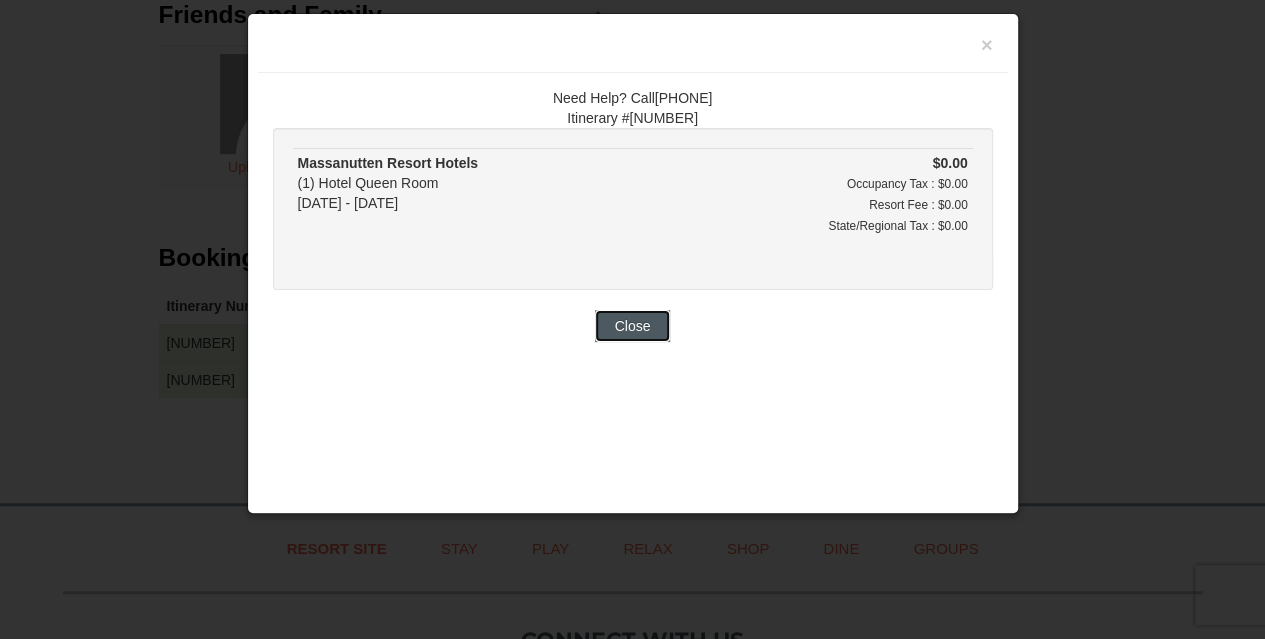click on "Close" at bounding box center (633, 326) 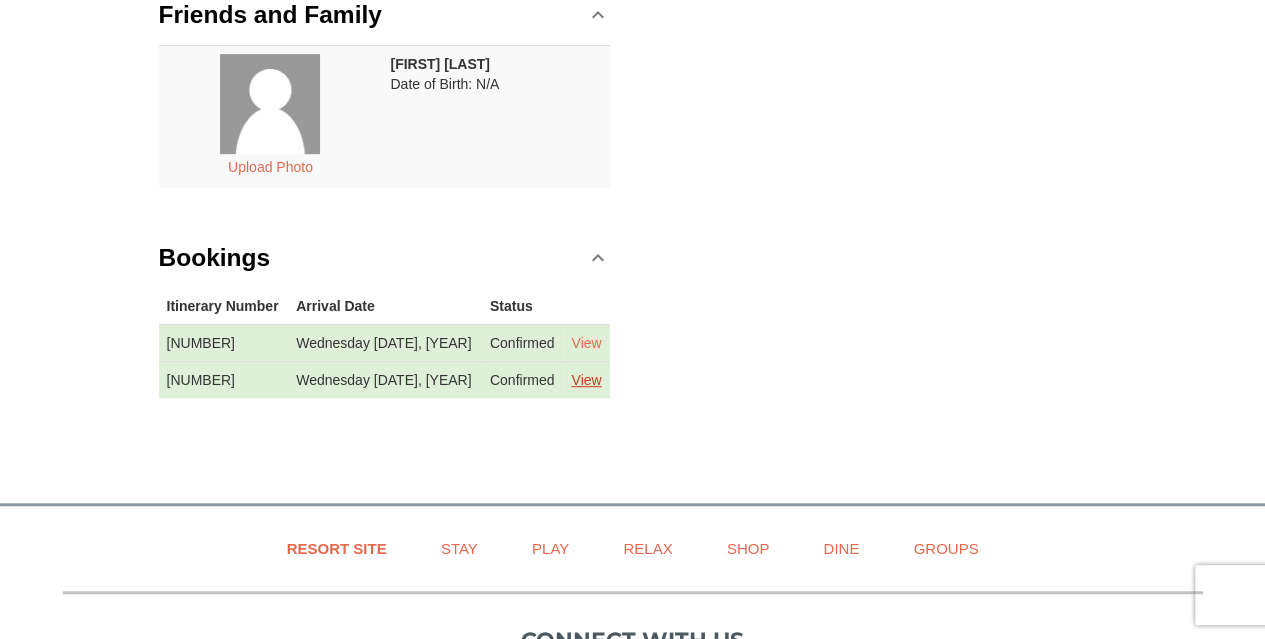 click on "View" at bounding box center (586, 380) 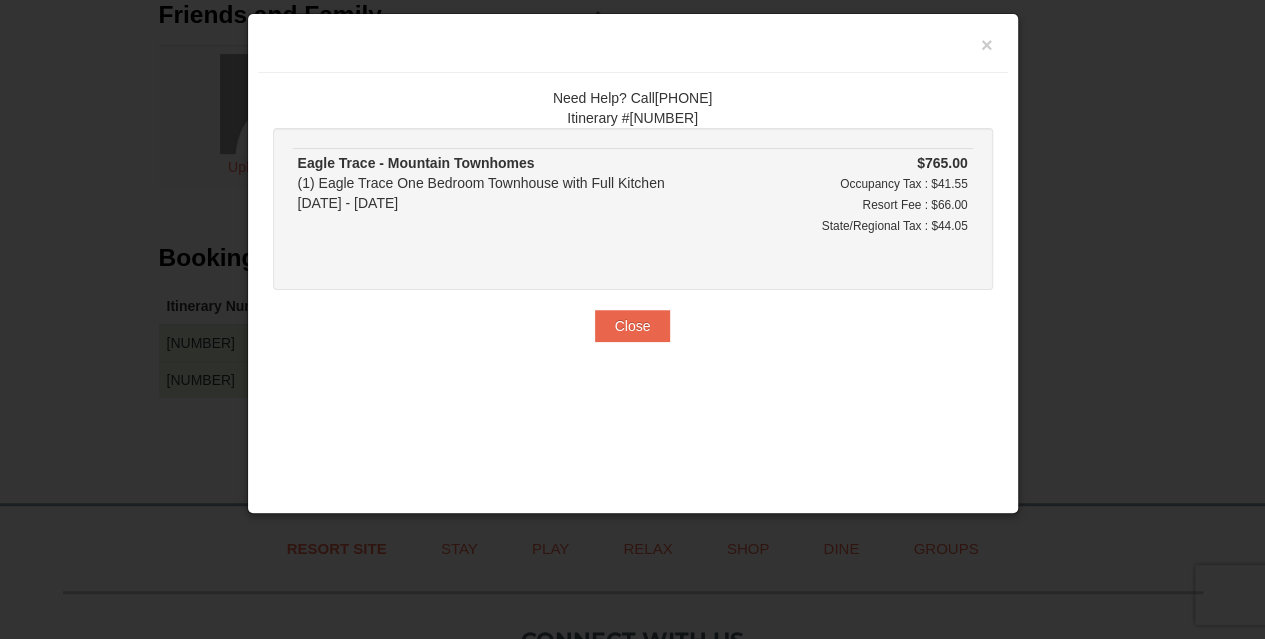 click on "×" at bounding box center [633, 48] 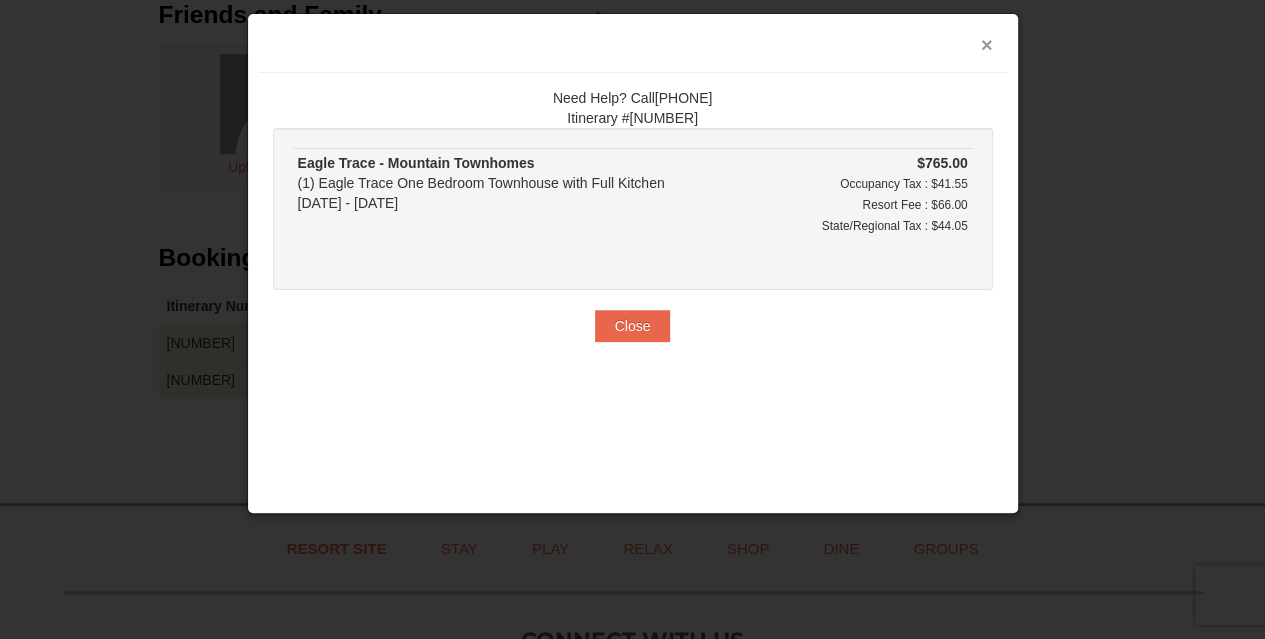 click on "×" at bounding box center (987, 45) 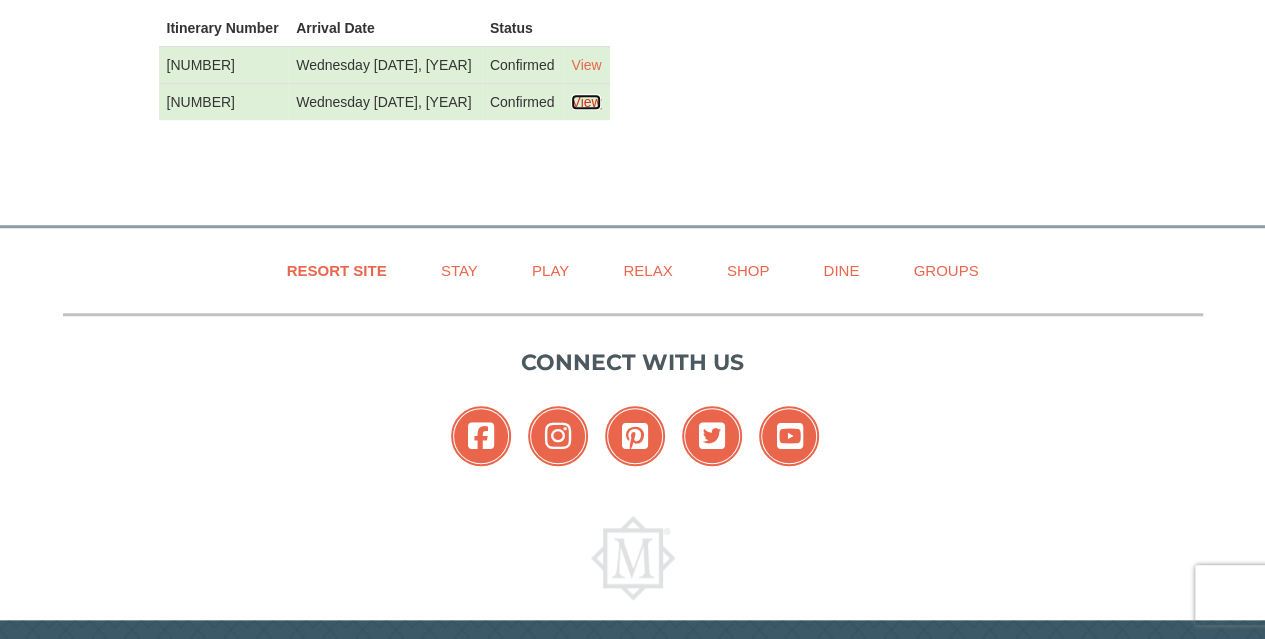 scroll, scrollTop: 592, scrollLeft: 0, axis: vertical 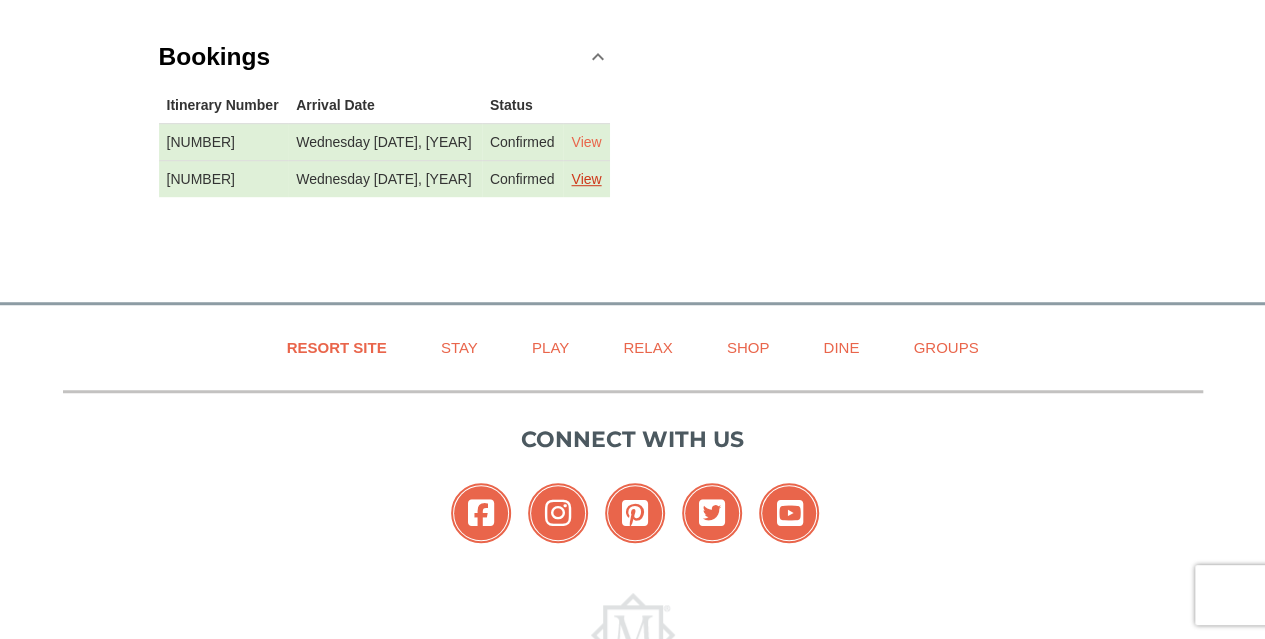 click on "View" at bounding box center (586, 179) 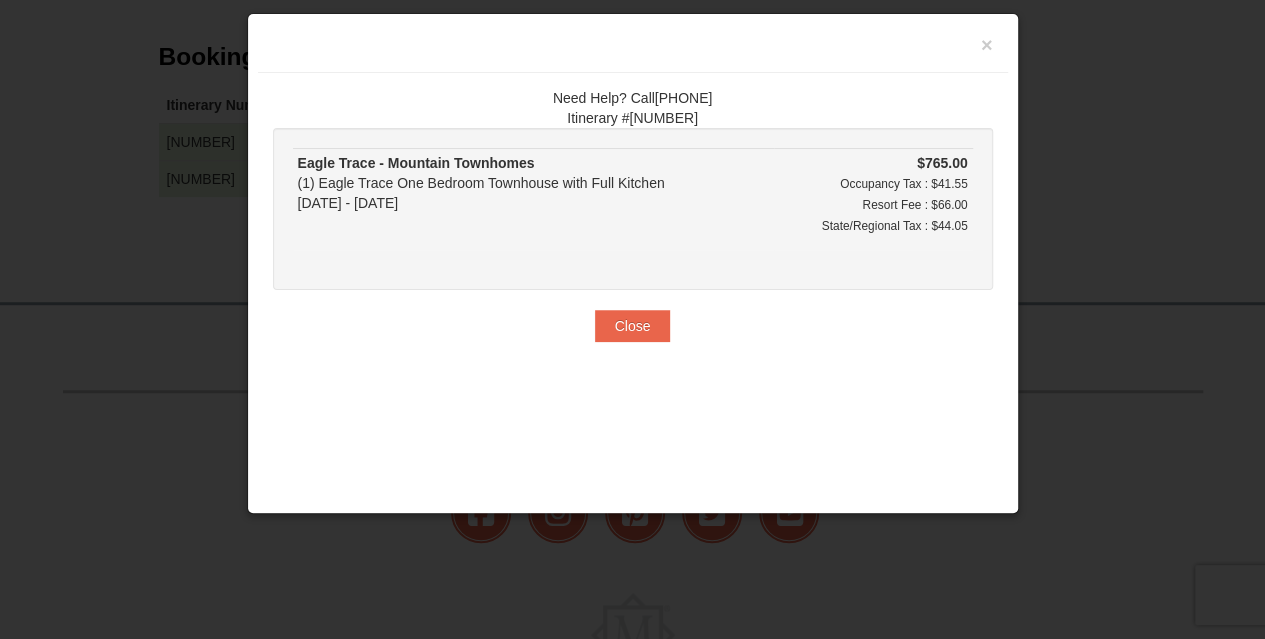 scroll, scrollTop: 732, scrollLeft: 0, axis: vertical 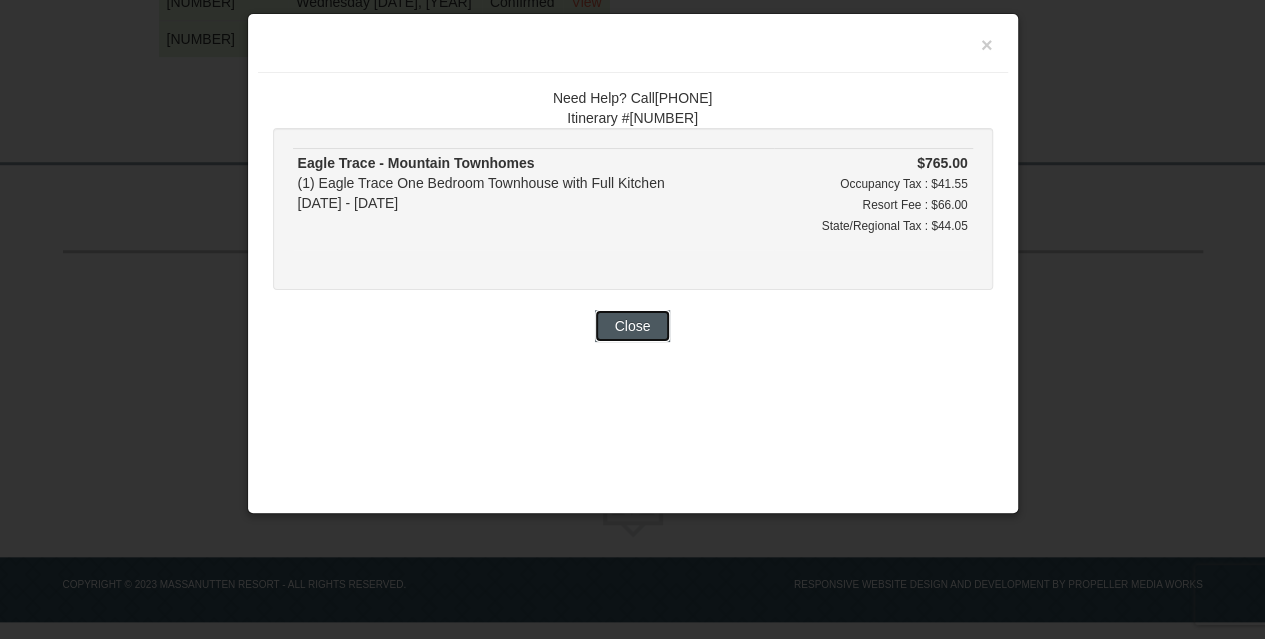 click on "Close" at bounding box center (633, 326) 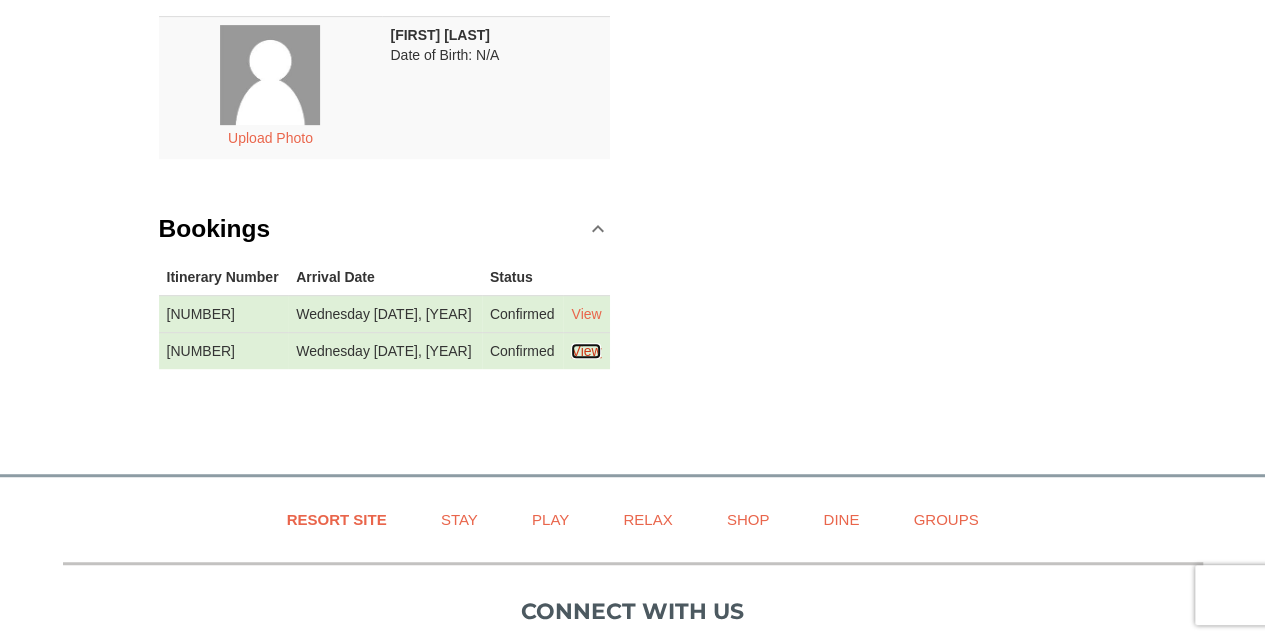 scroll, scrollTop: 423, scrollLeft: 0, axis: vertical 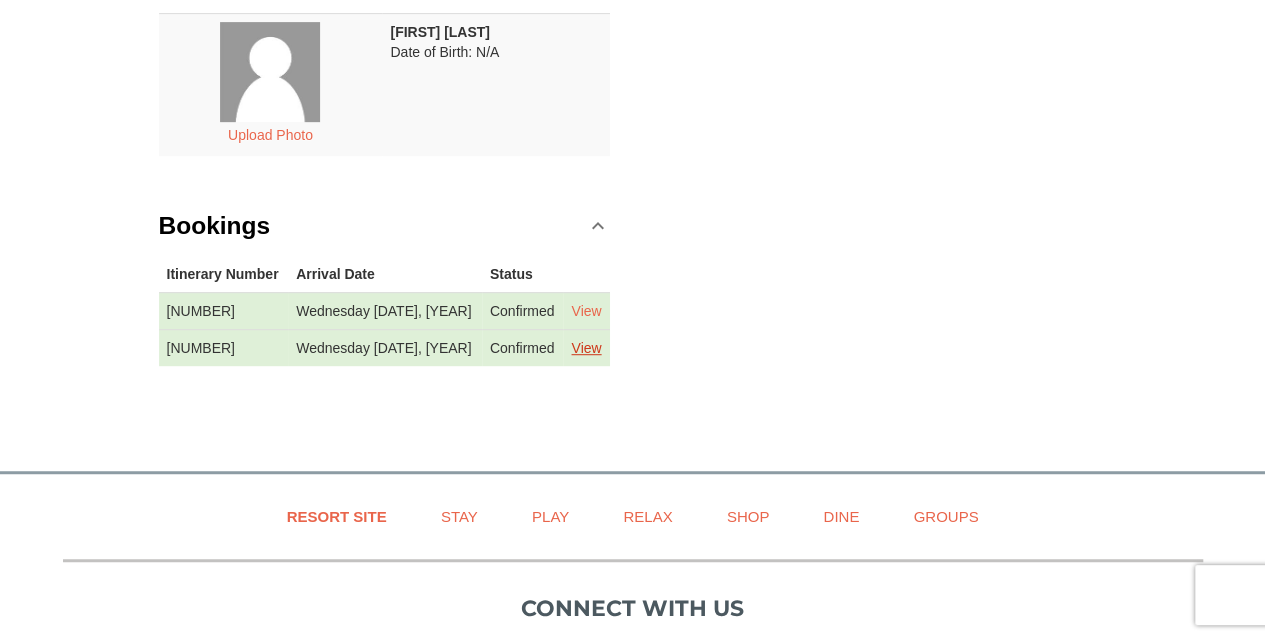 click on "View" at bounding box center (586, 348) 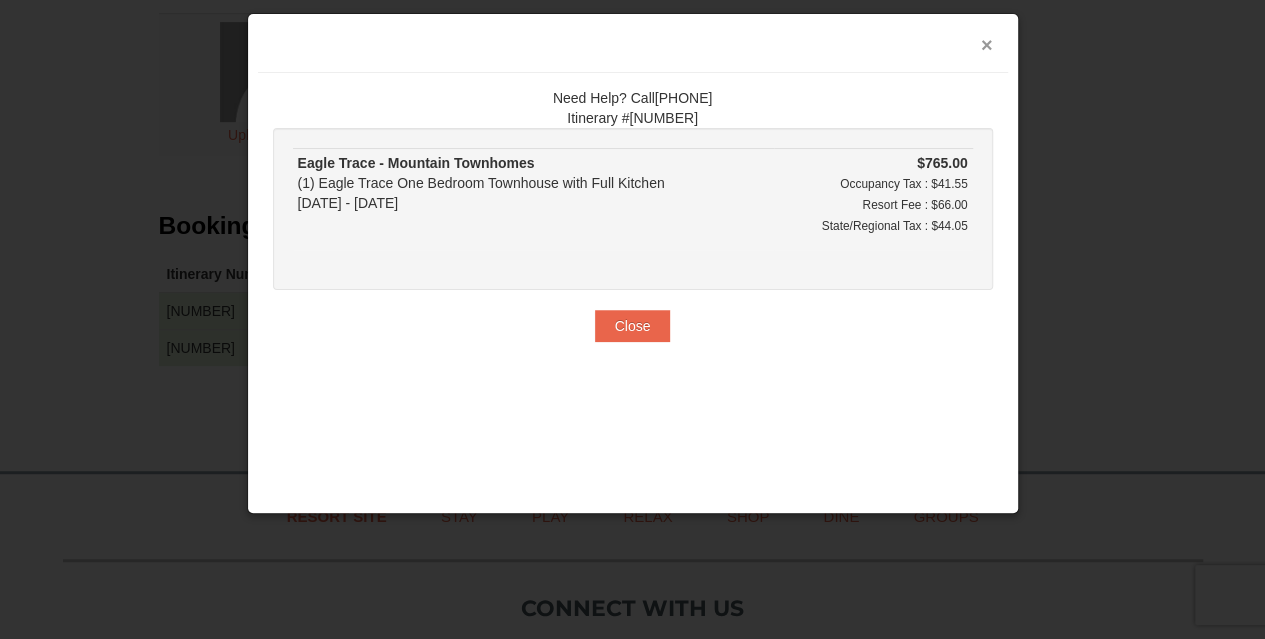 click on "×" at bounding box center (987, 45) 